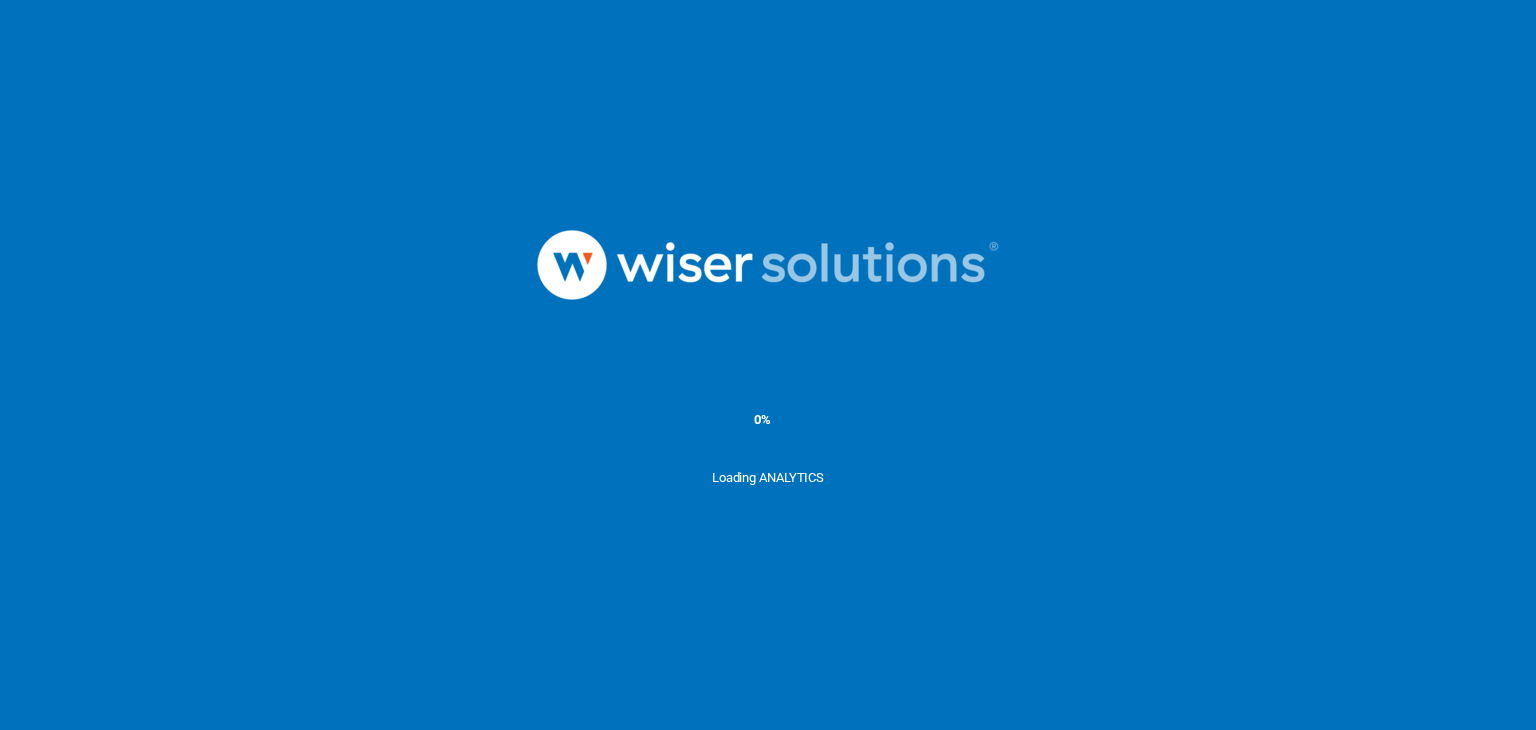 scroll, scrollTop: 0, scrollLeft: 0, axis: both 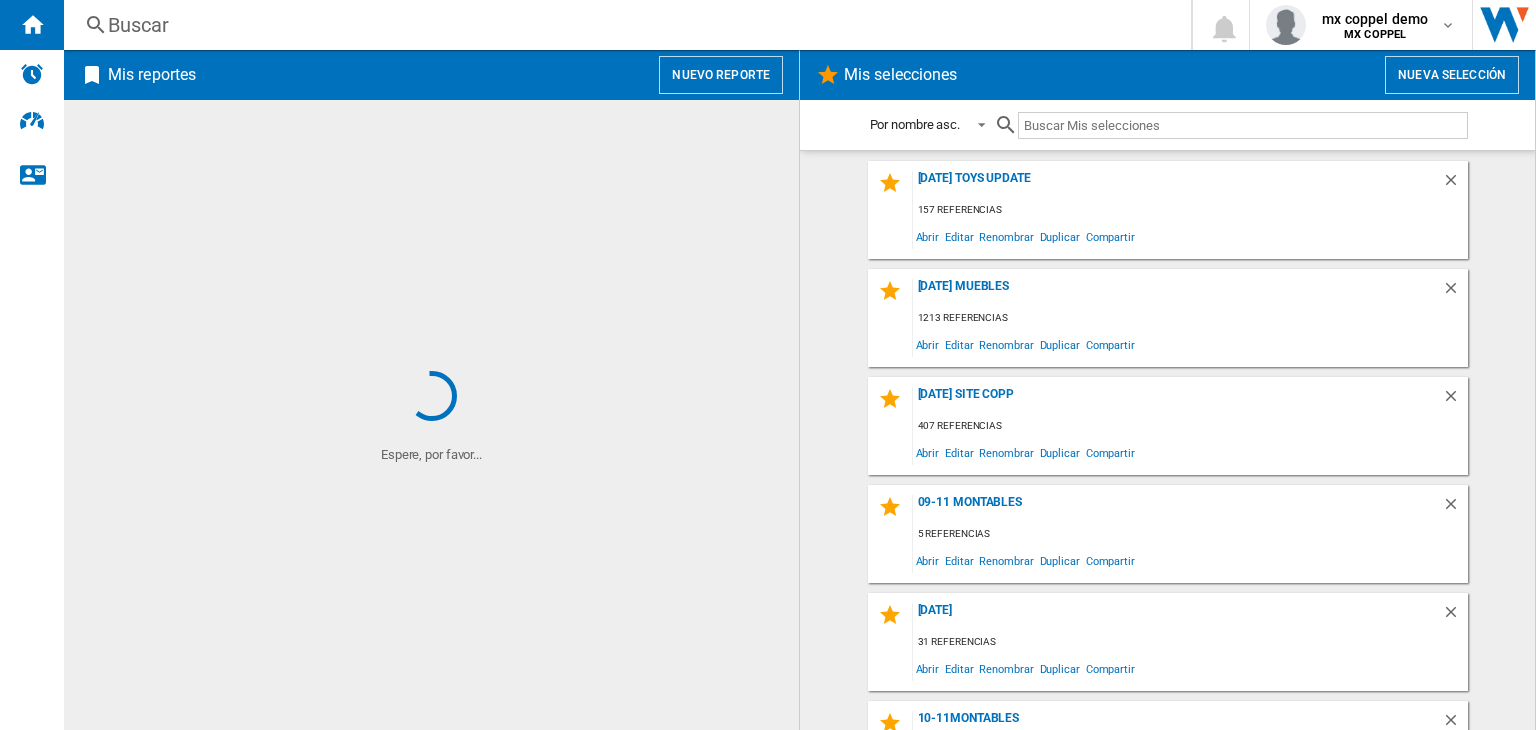 click on "Buscar" at bounding box center (623, 25) 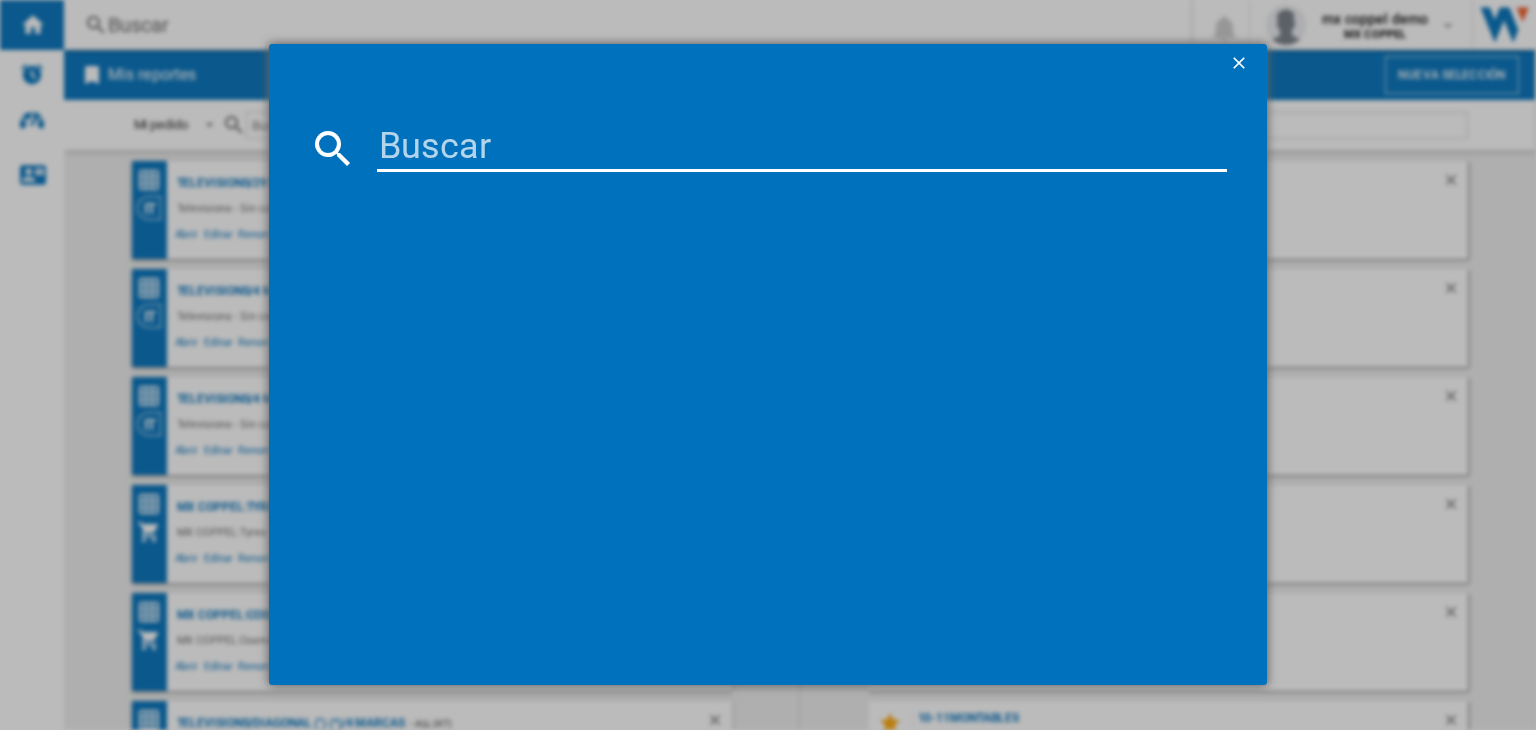 click at bounding box center [802, 148] 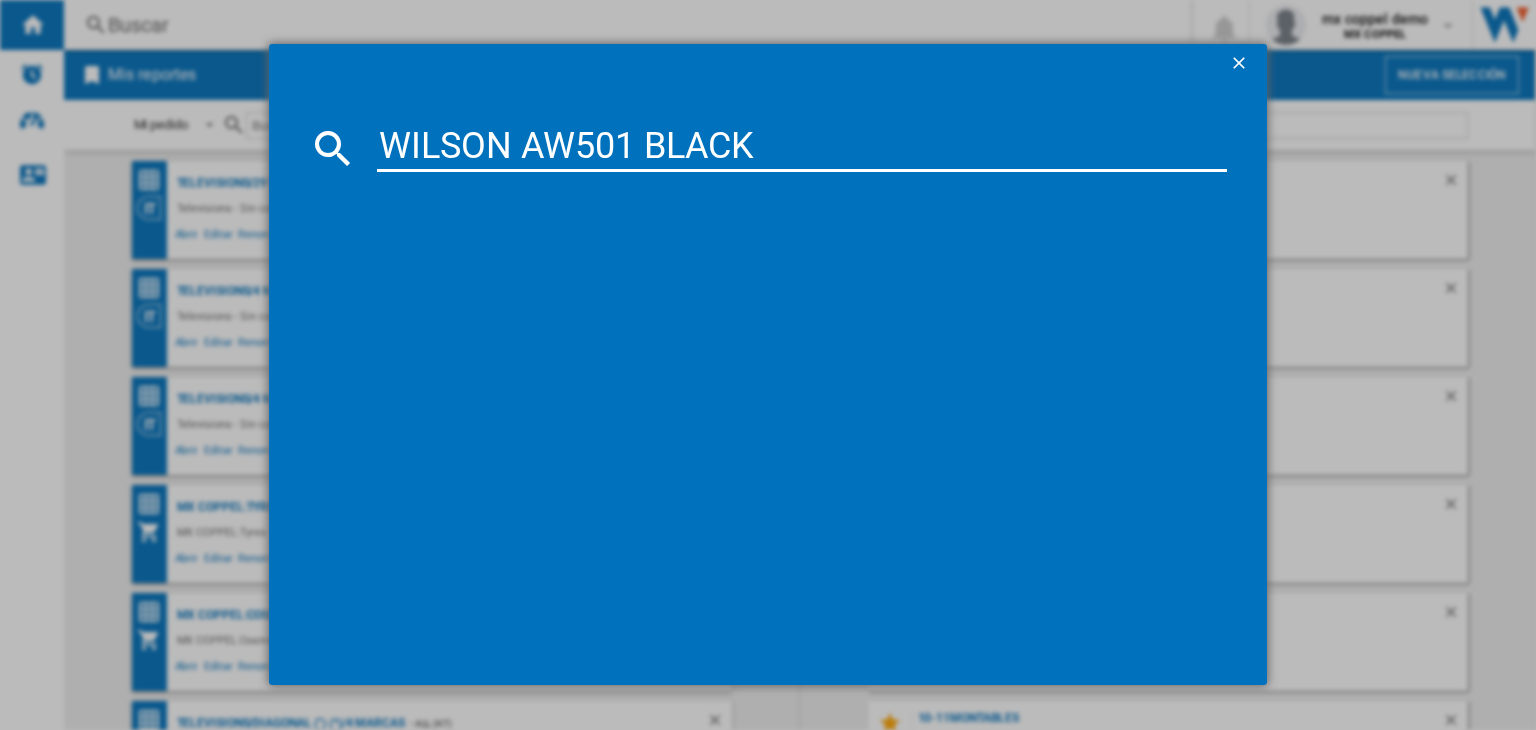 type on "WILSON AW501 BLACK" 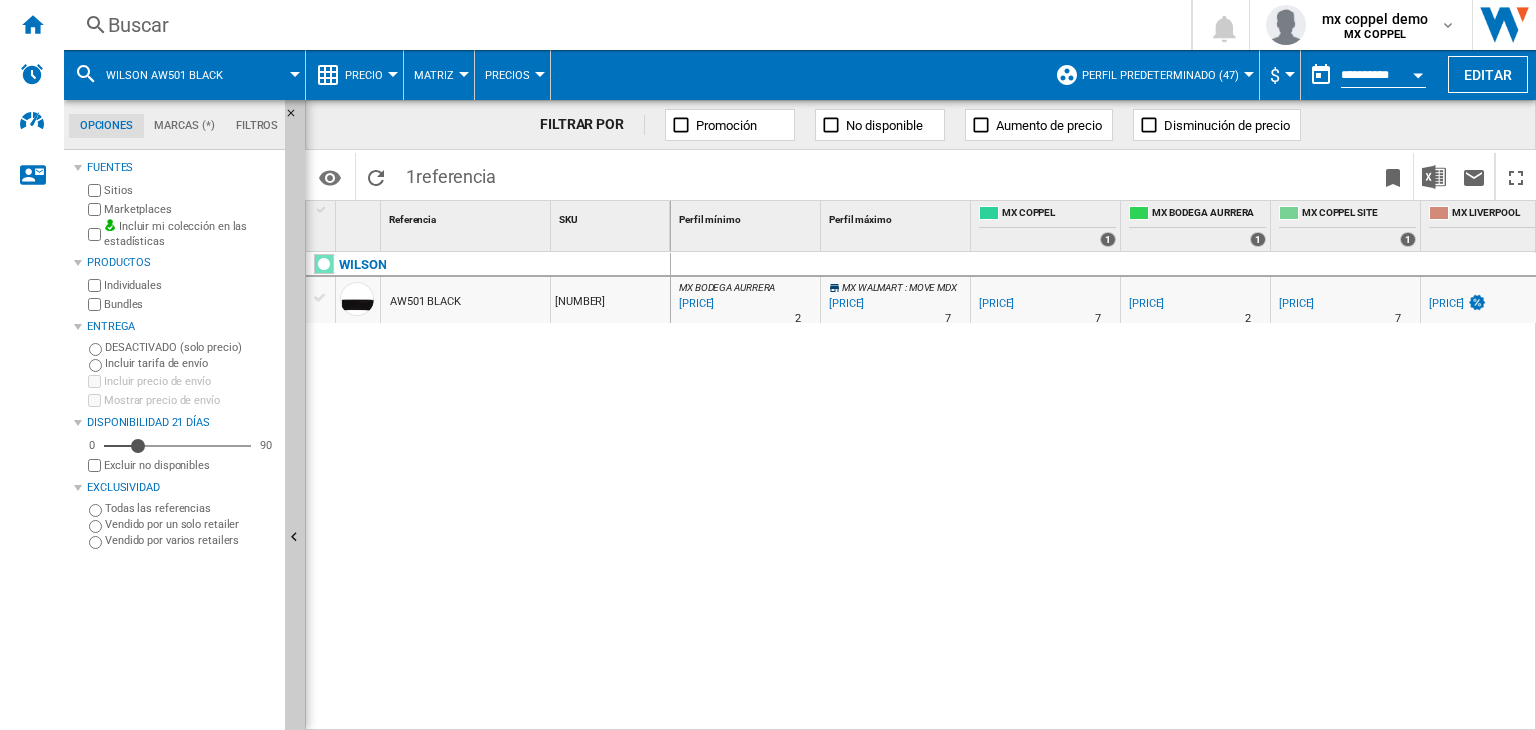 click on "Buscar
Buscar
0
mx coppel
demo
MX COPPEL
MX COPPEL
Mi configuración
Cerrar sesión" at bounding box center [800, 25] 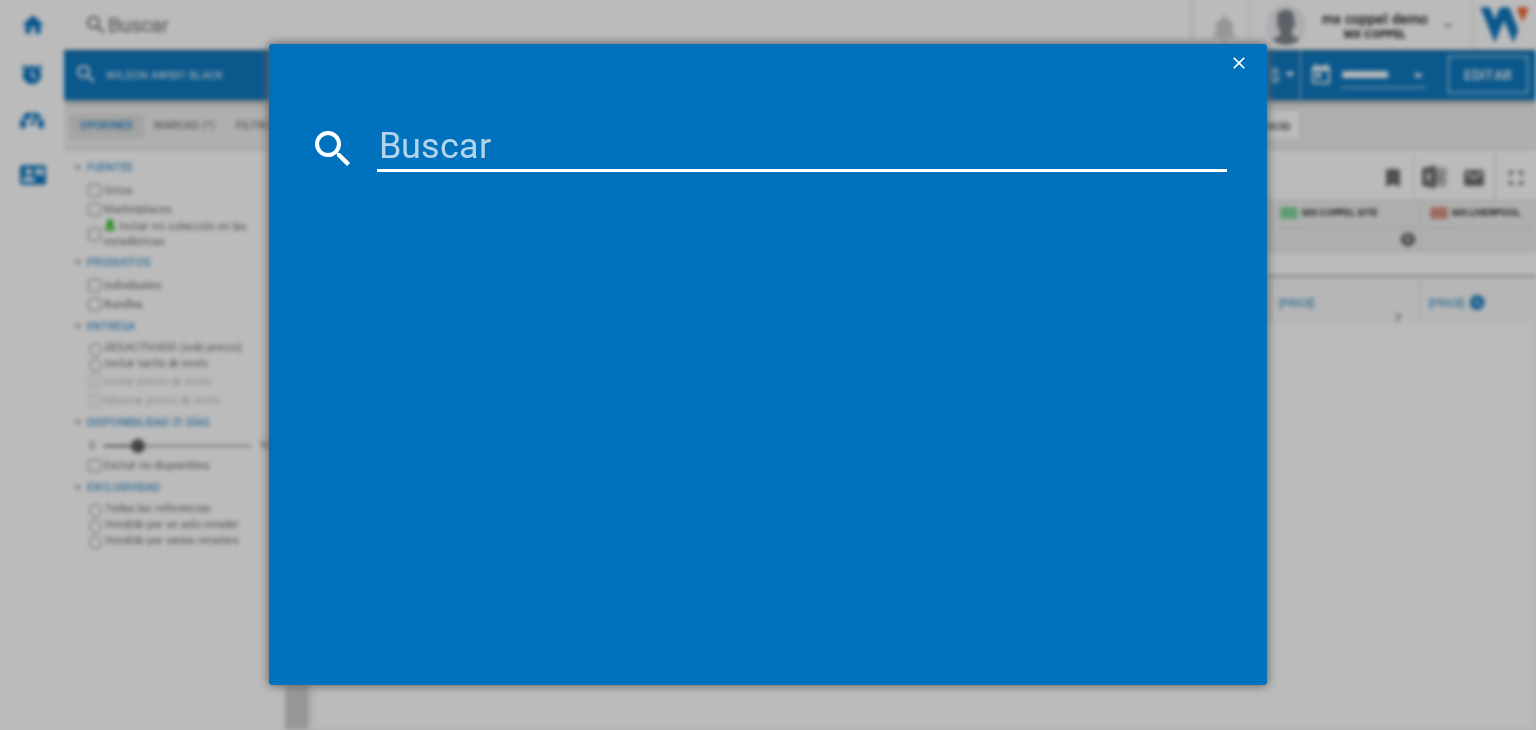 click at bounding box center [802, 148] 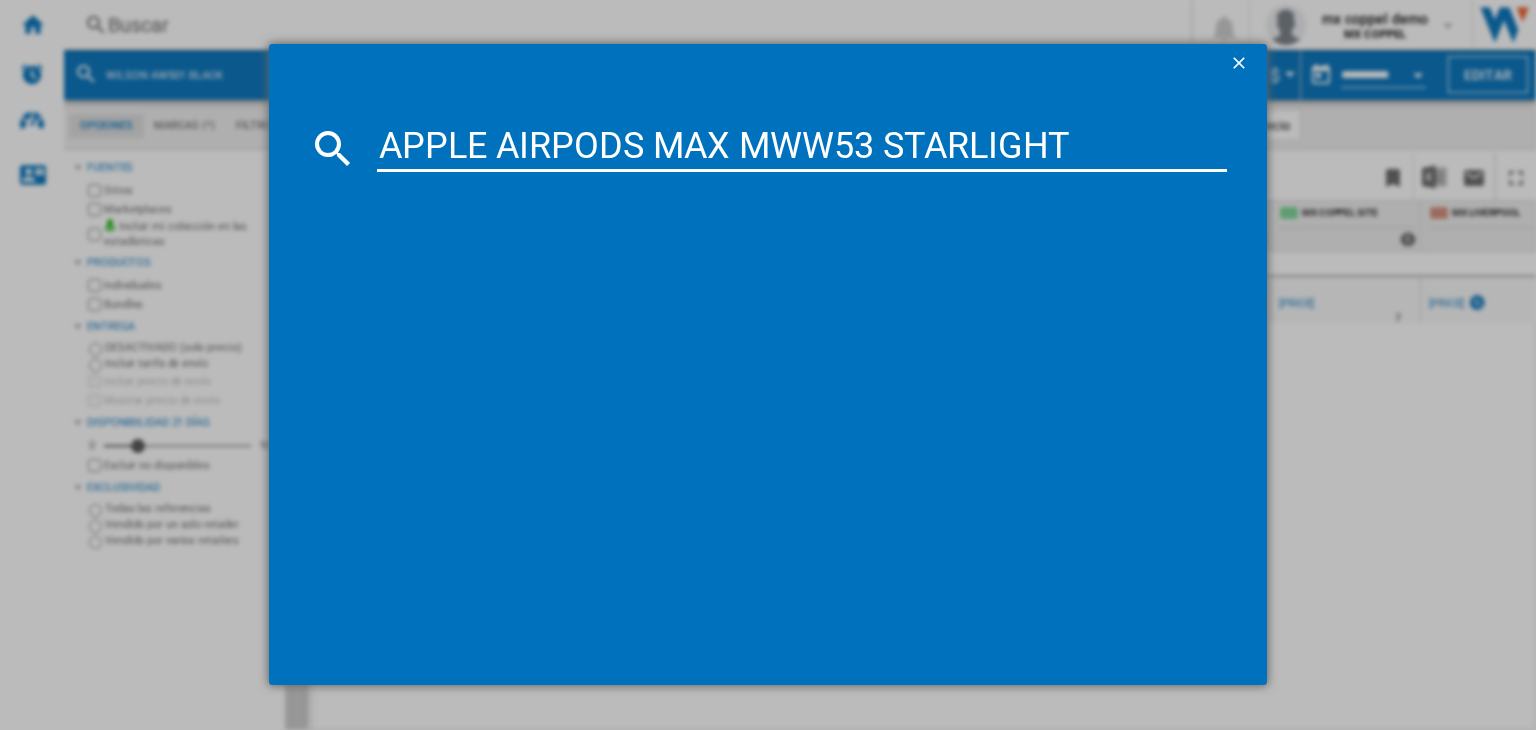 type on "APPLE AIRPODS MAX MWW53 STARLIGHT" 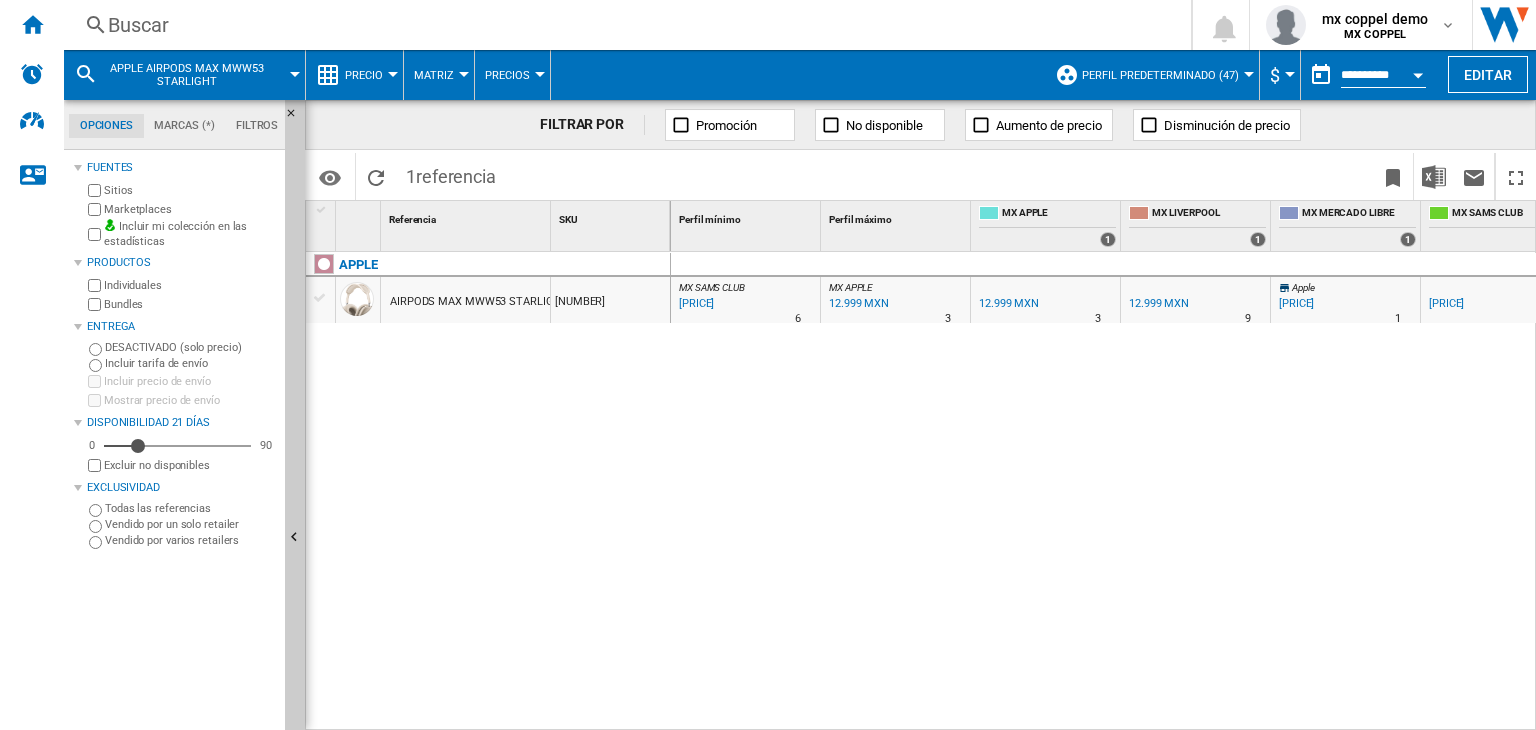 click on "Perfil predeterminado (47)" at bounding box center (1165, 75) 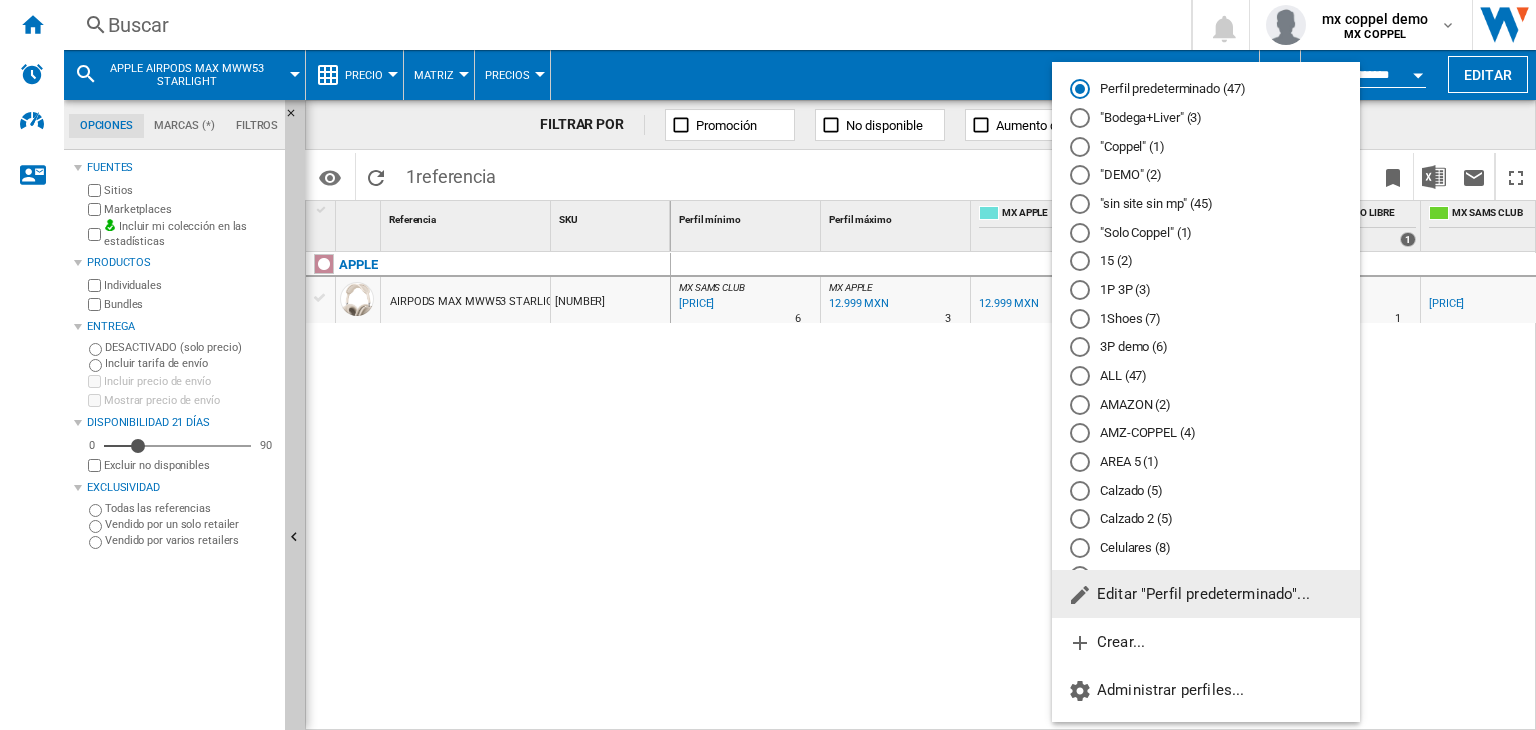 click on "Editar "Perfil predeterminado"..." 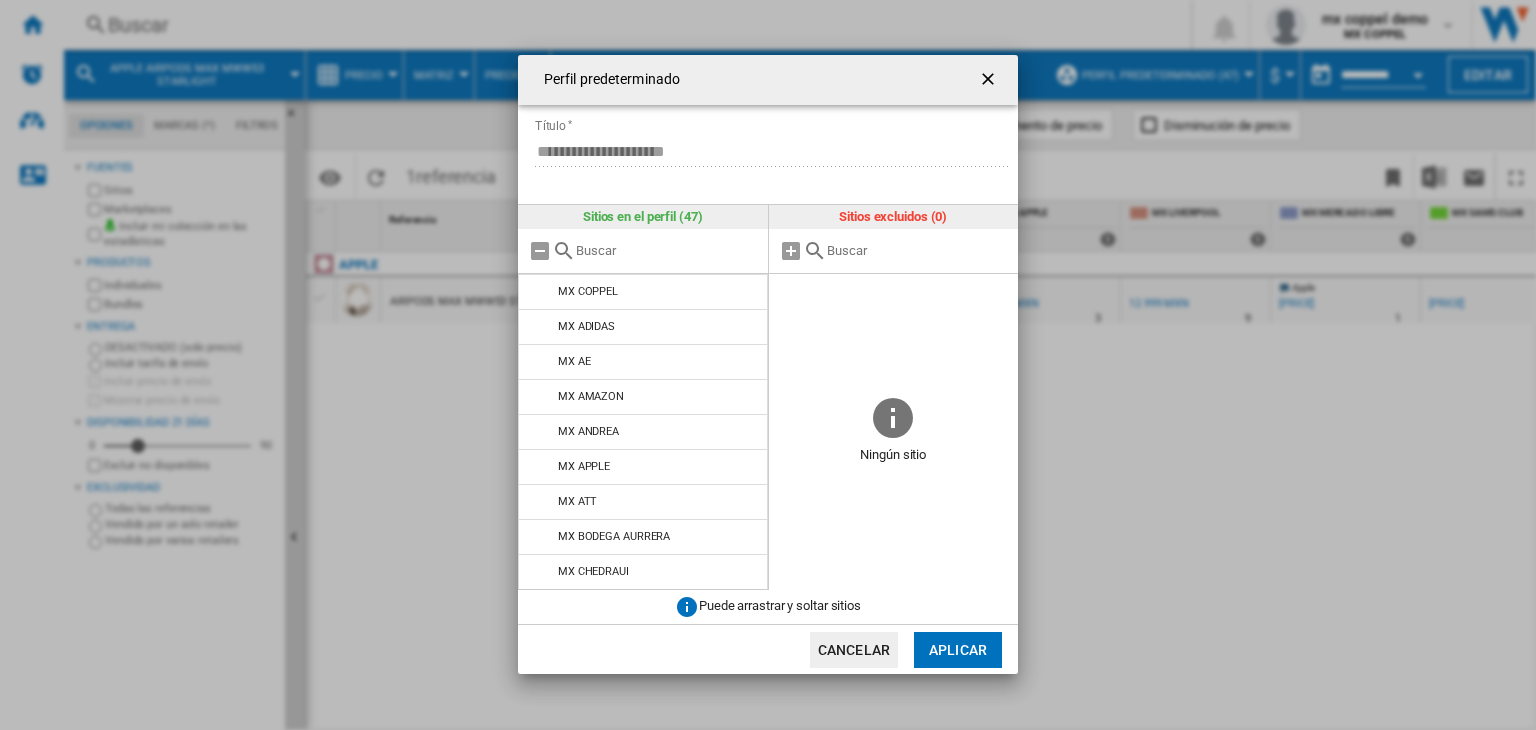 click at bounding box center [990, 81] 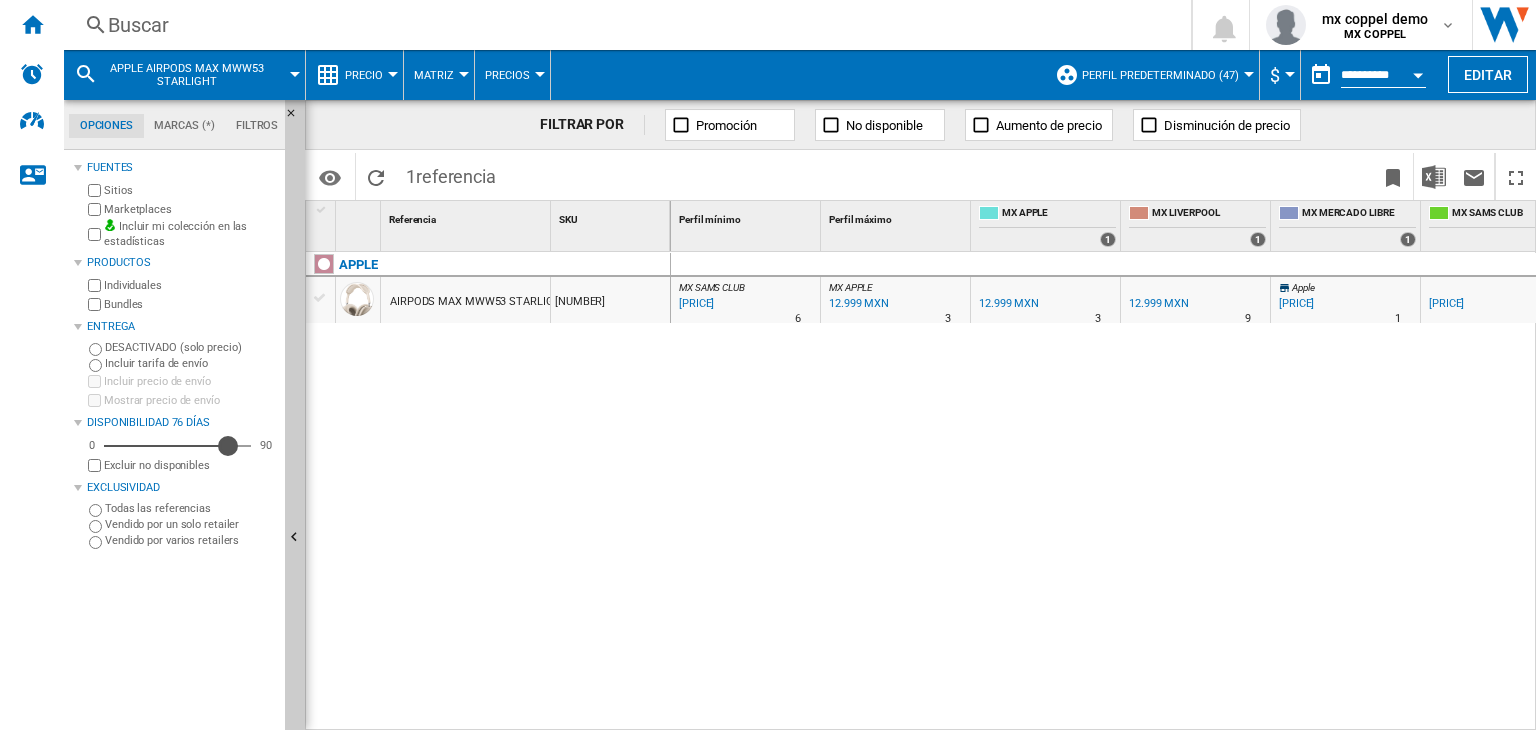 drag, startPoint x: 139, startPoint y: 449, endPoint x: 279, endPoint y: 449, distance: 140 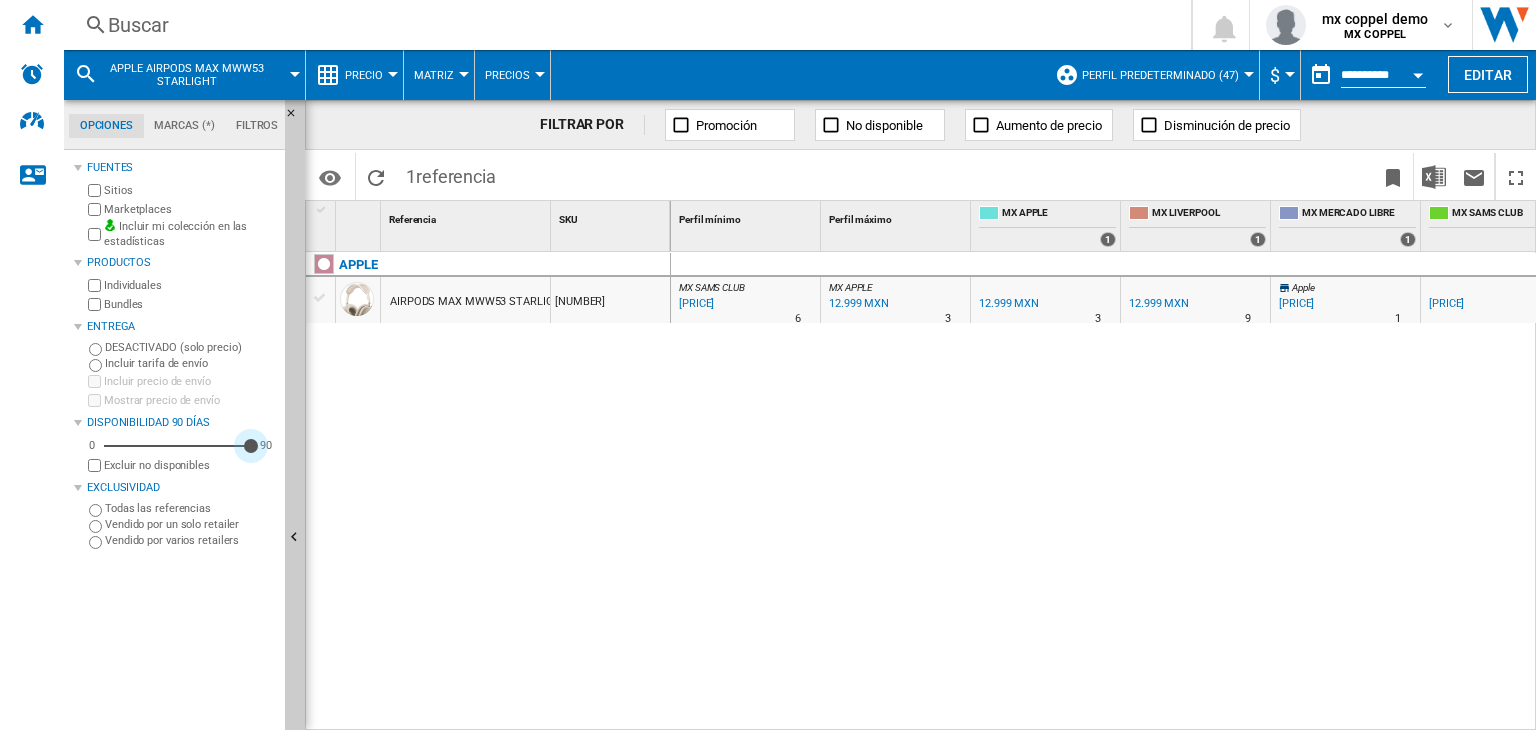 click on "APPLE
AIRPODS MAX MWW53 STARLIGHT
2730753" at bounding box center [488, 487] 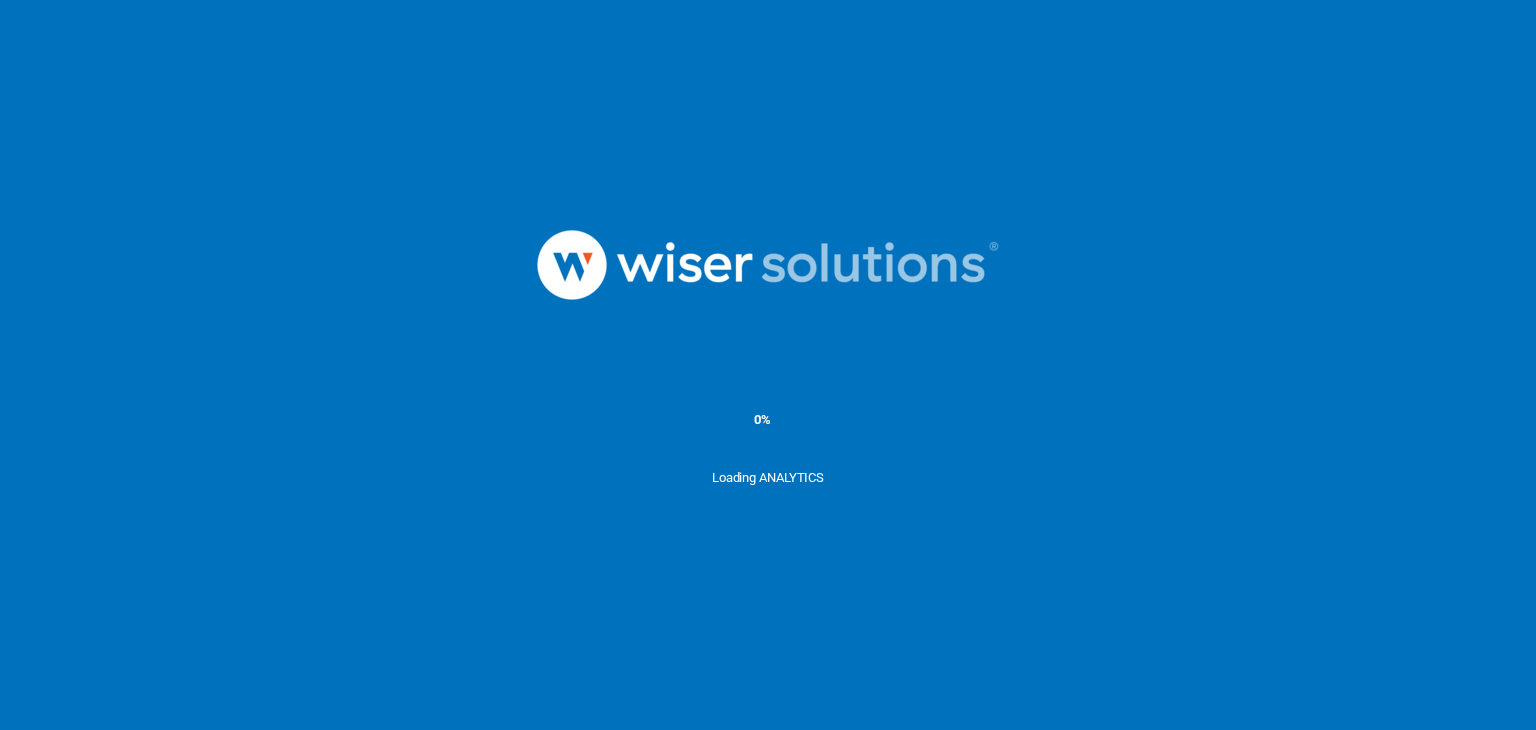 scroll, scrollTop: 0, scrollLeft: 0, axis: both 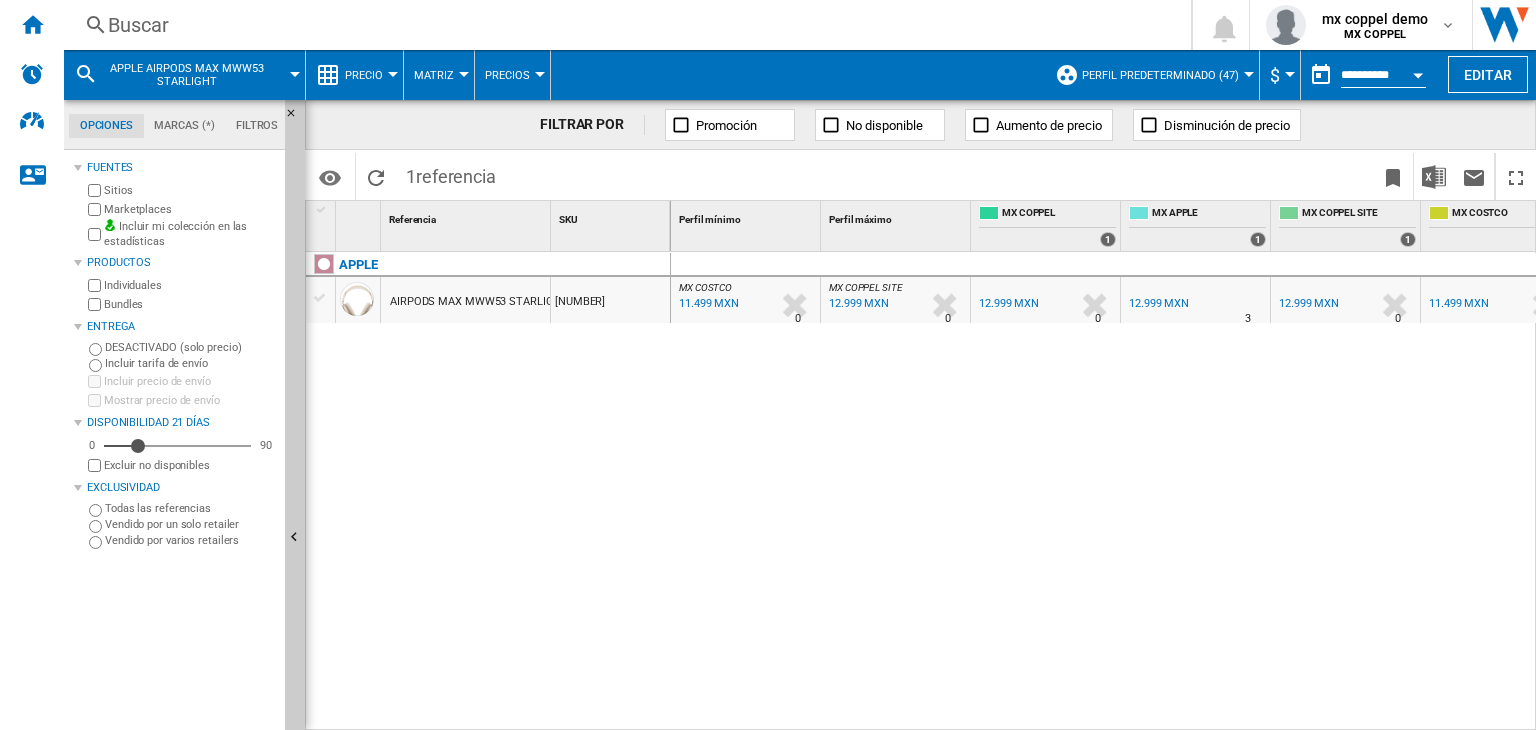 click on "12.999 MXN" at bounding box center [1009, 303] 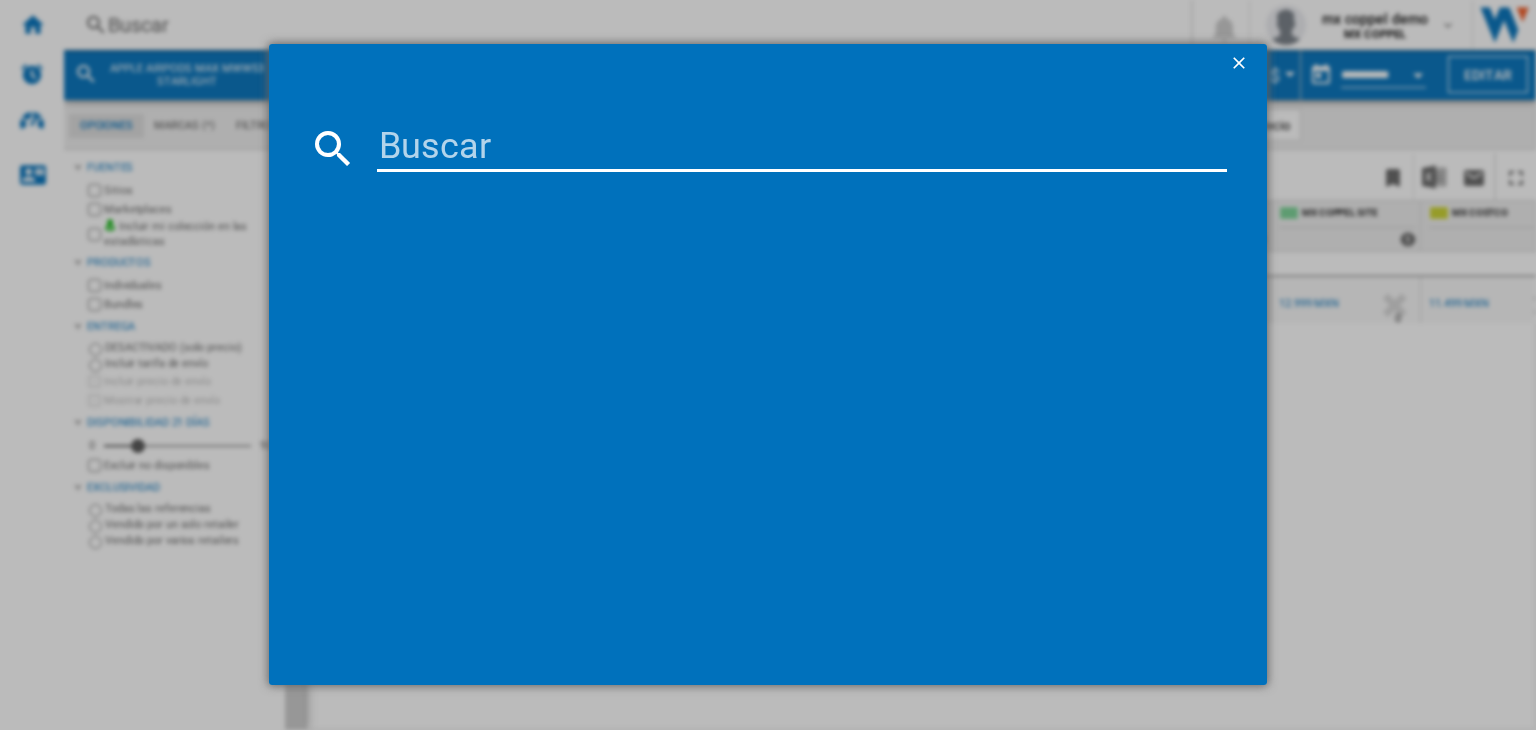 click at bounding box center (802, 148) 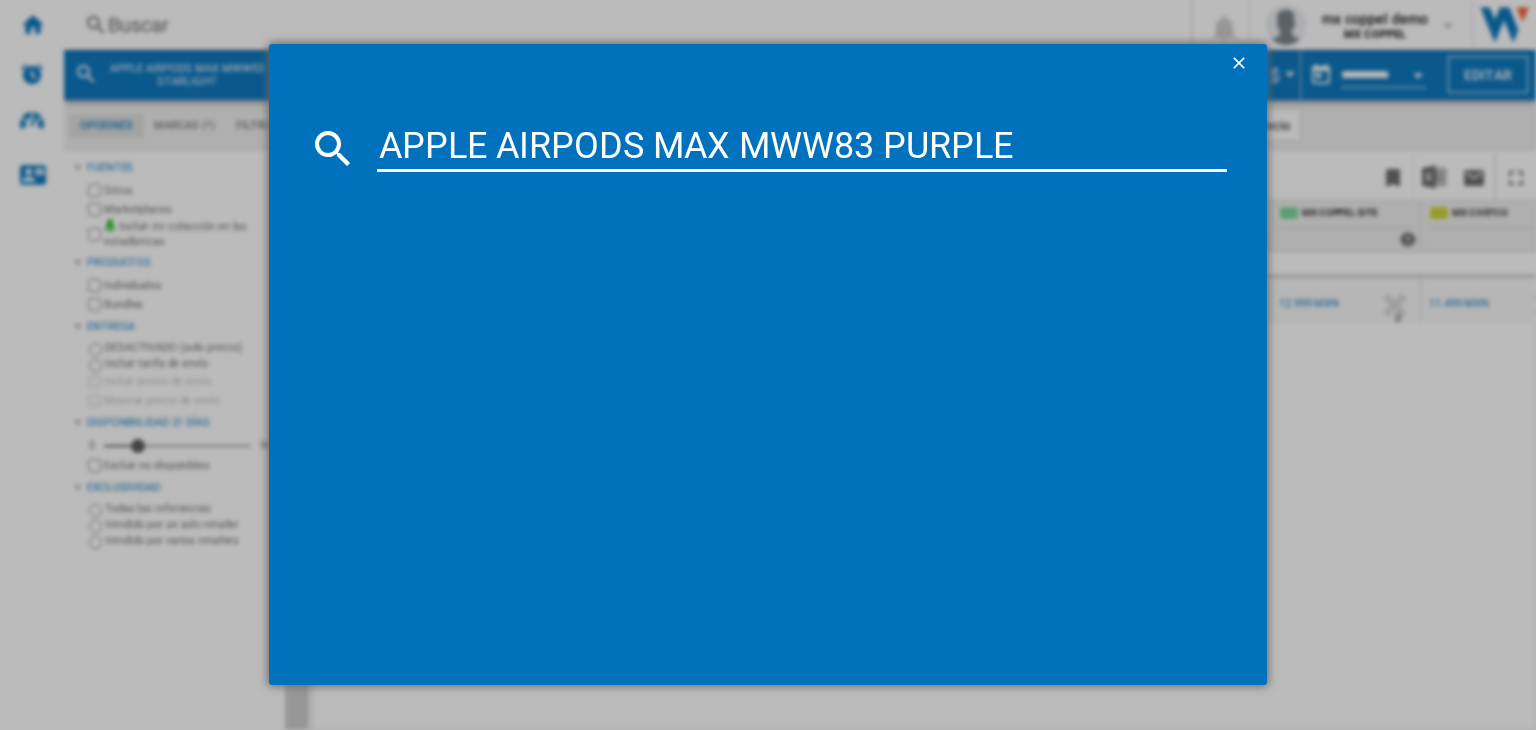 type on "APPLE AIRPODS MAX MWW83 PURPLE" 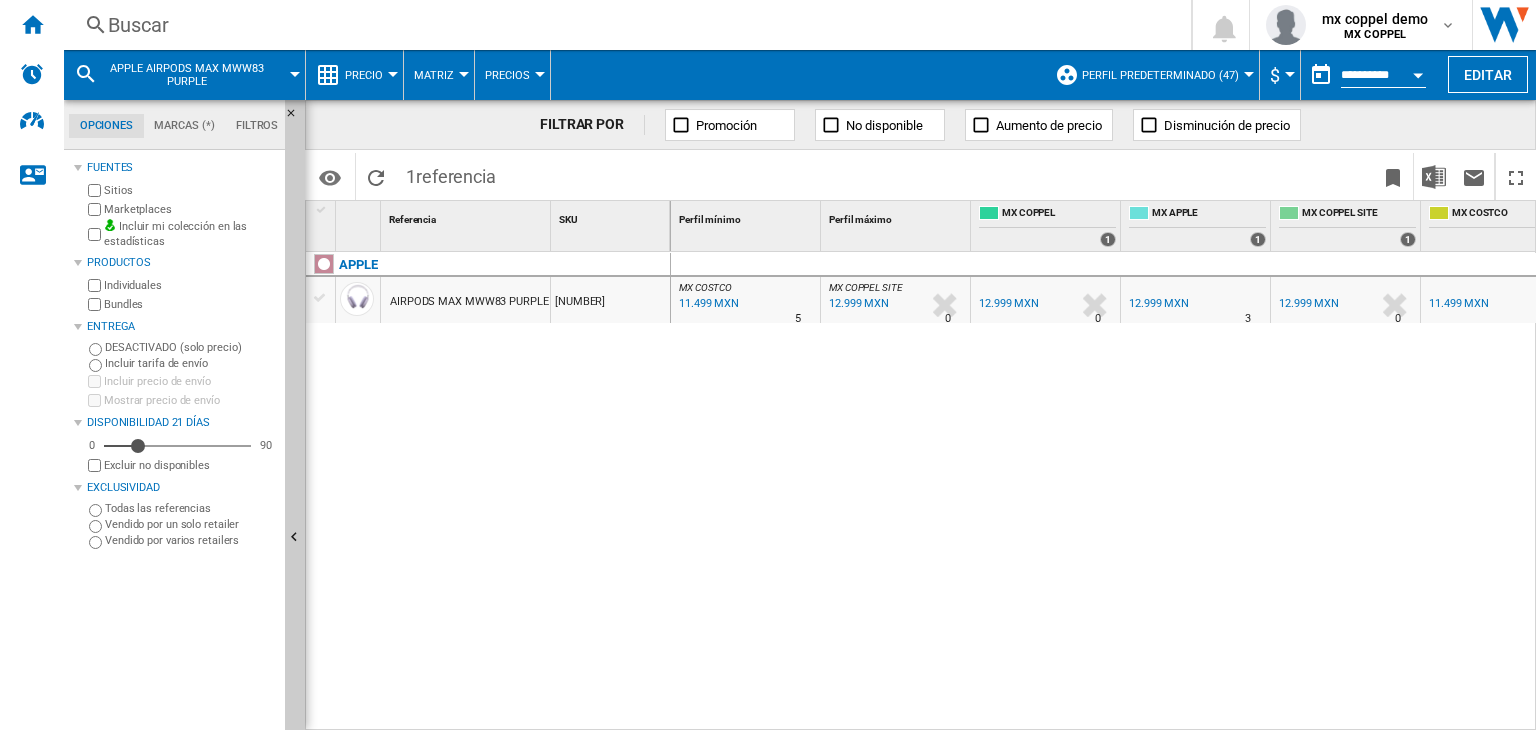 click on "Buscar" at bounding box center [623, 25] 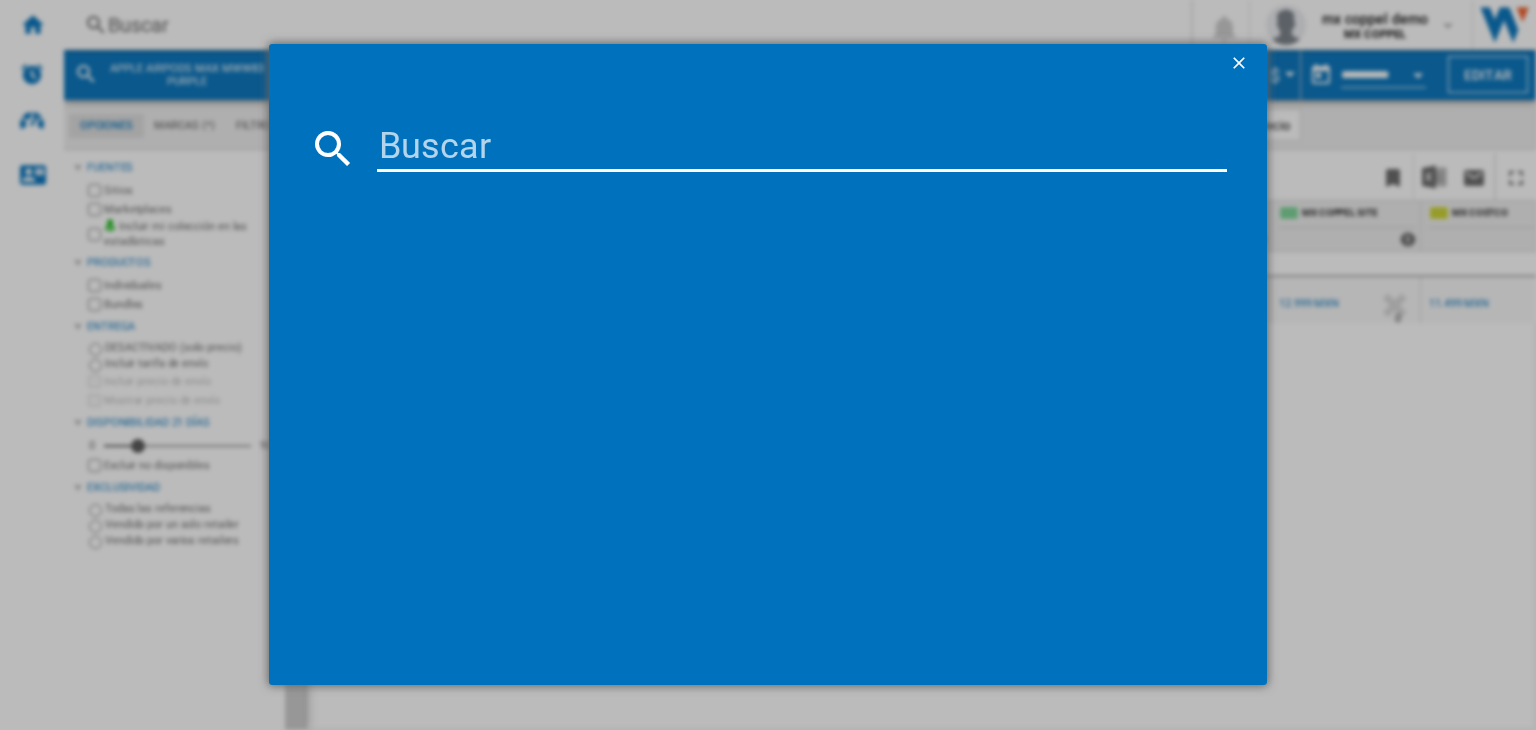 click at bounding box center (802, 148) 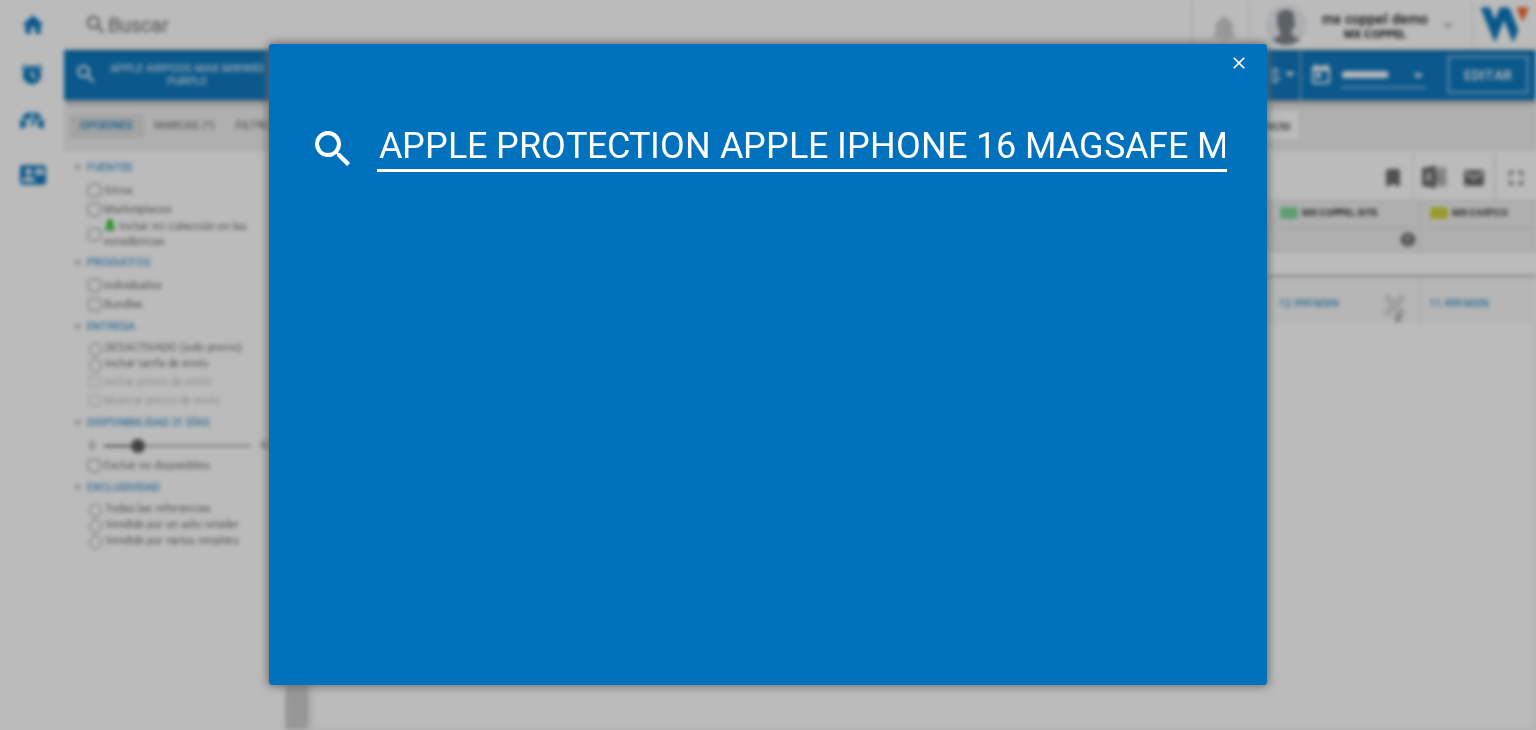 scroll, scrollTop: 0, scrollLeft: 426, axis: horizontal 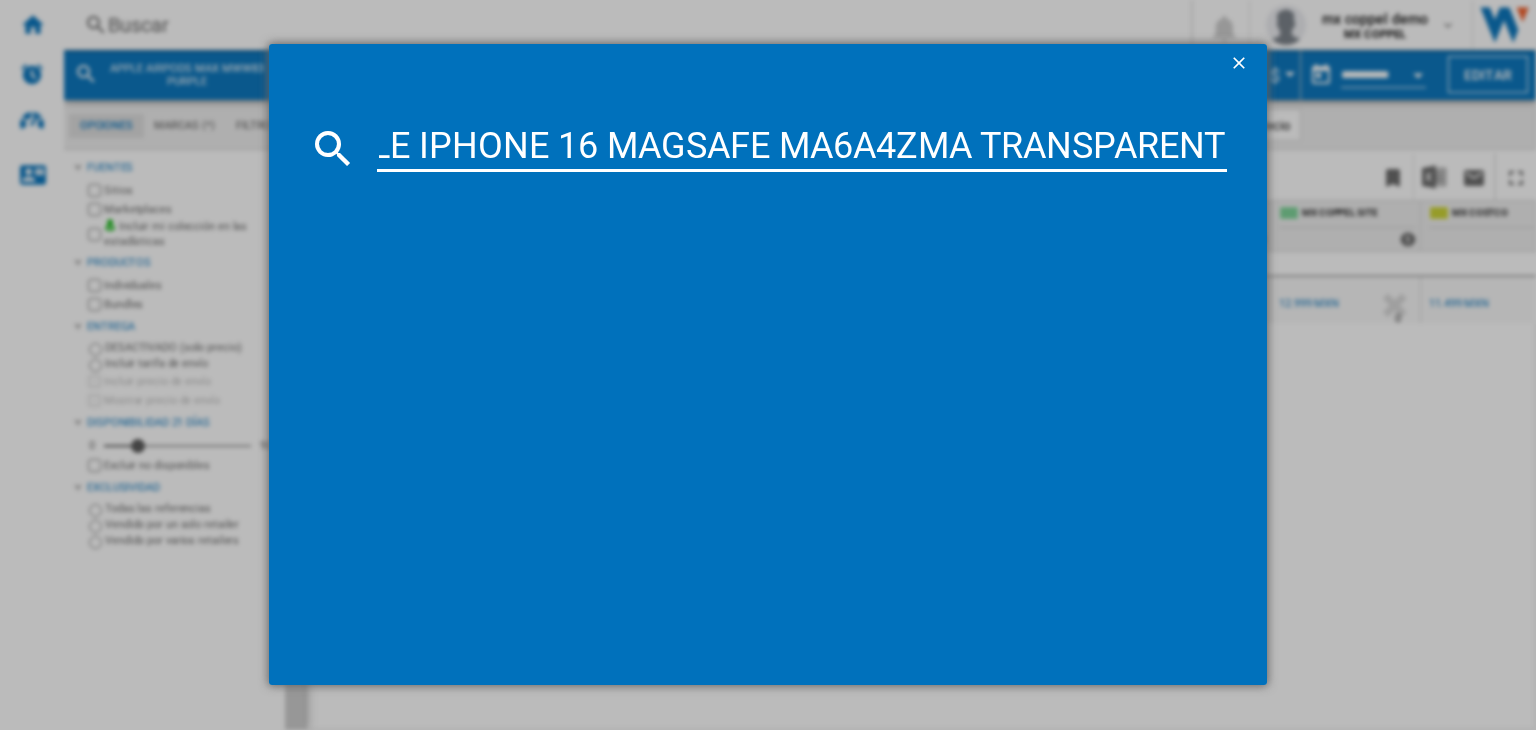 type on "APPLE PROTECTION APPLE IPHONE 16 MAGSAFE MA6A4ZMA TRANSPARENT" 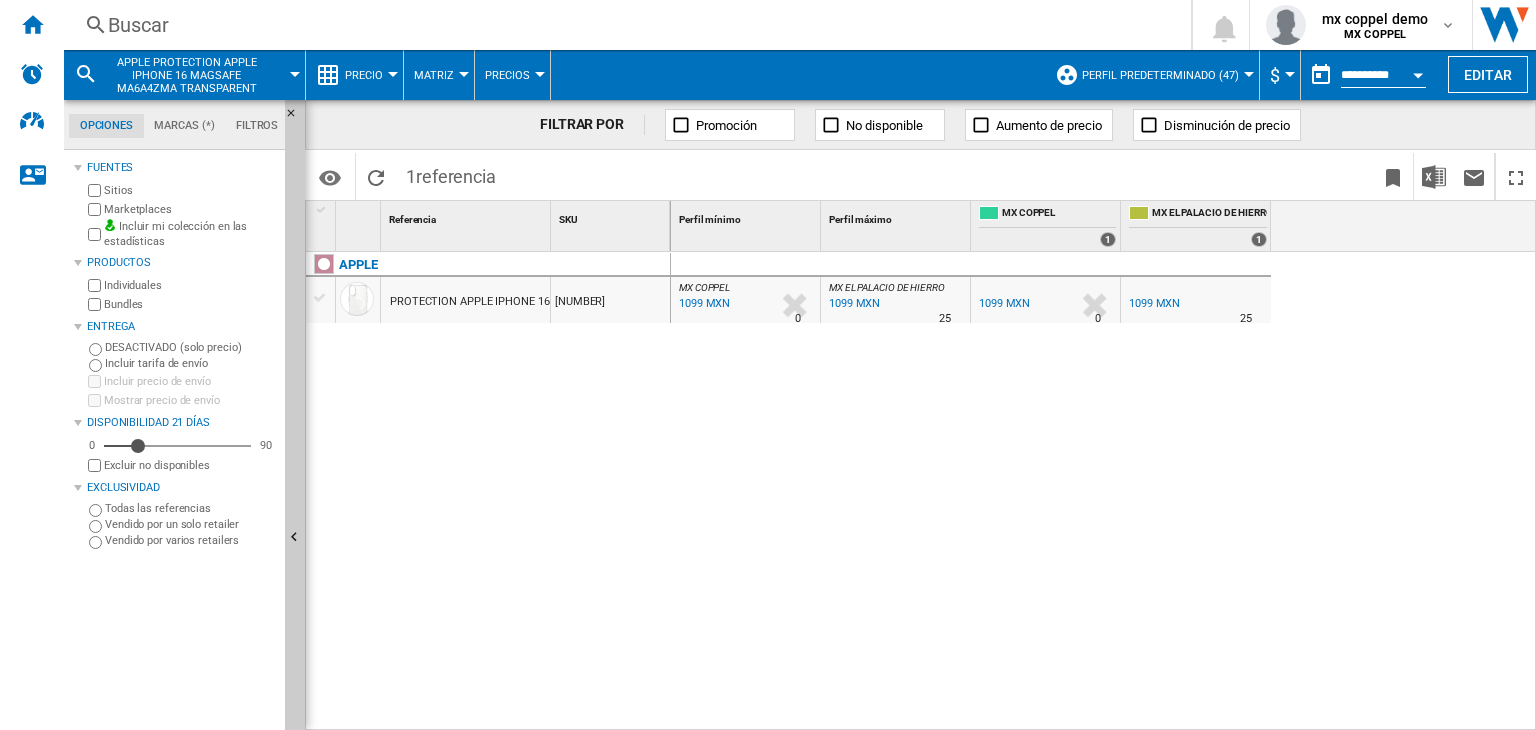 drag, startPoint x: 1006, startPoint y: 325, endPoint x: 1020, endPoint y: 305, distance: 24.41311 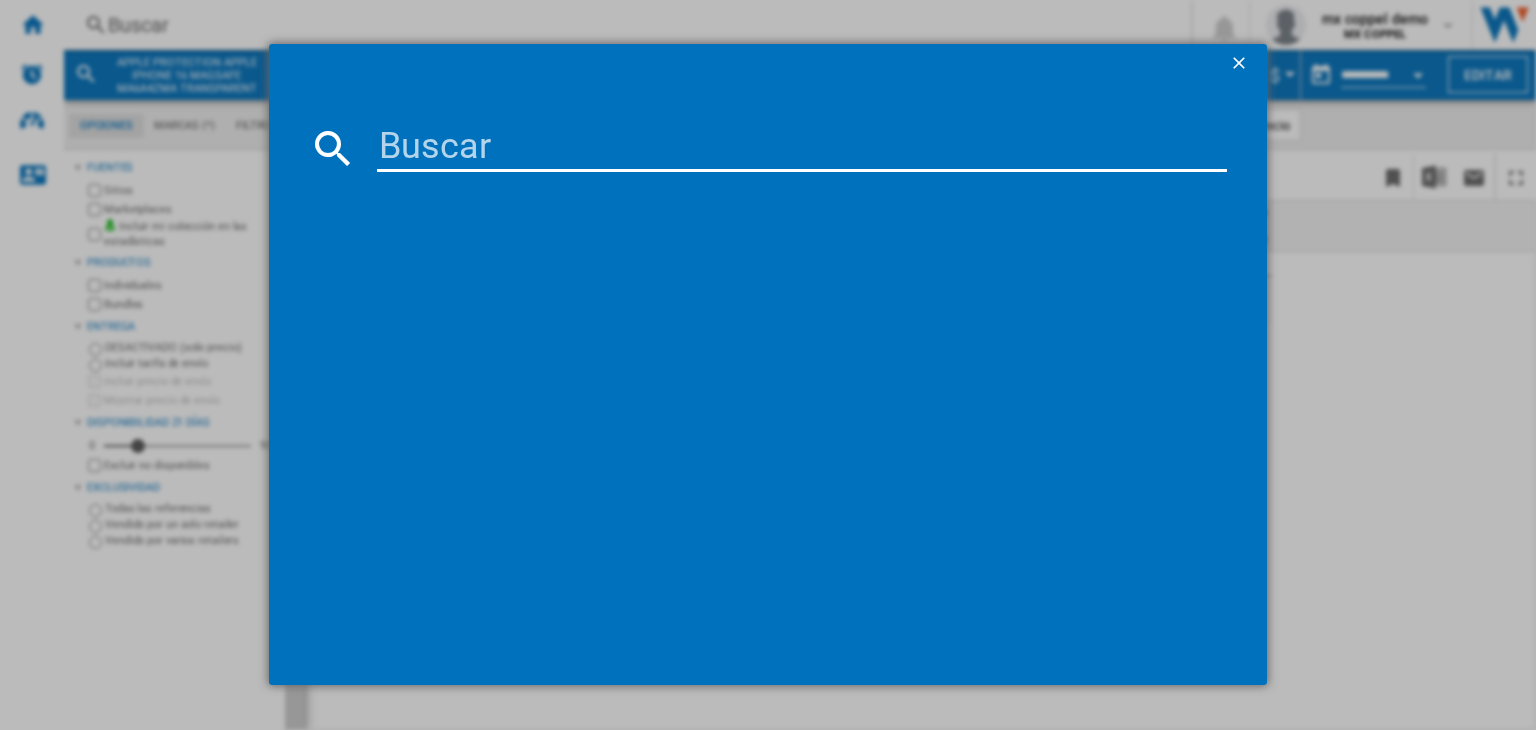 click at bounding box center [802, 148] 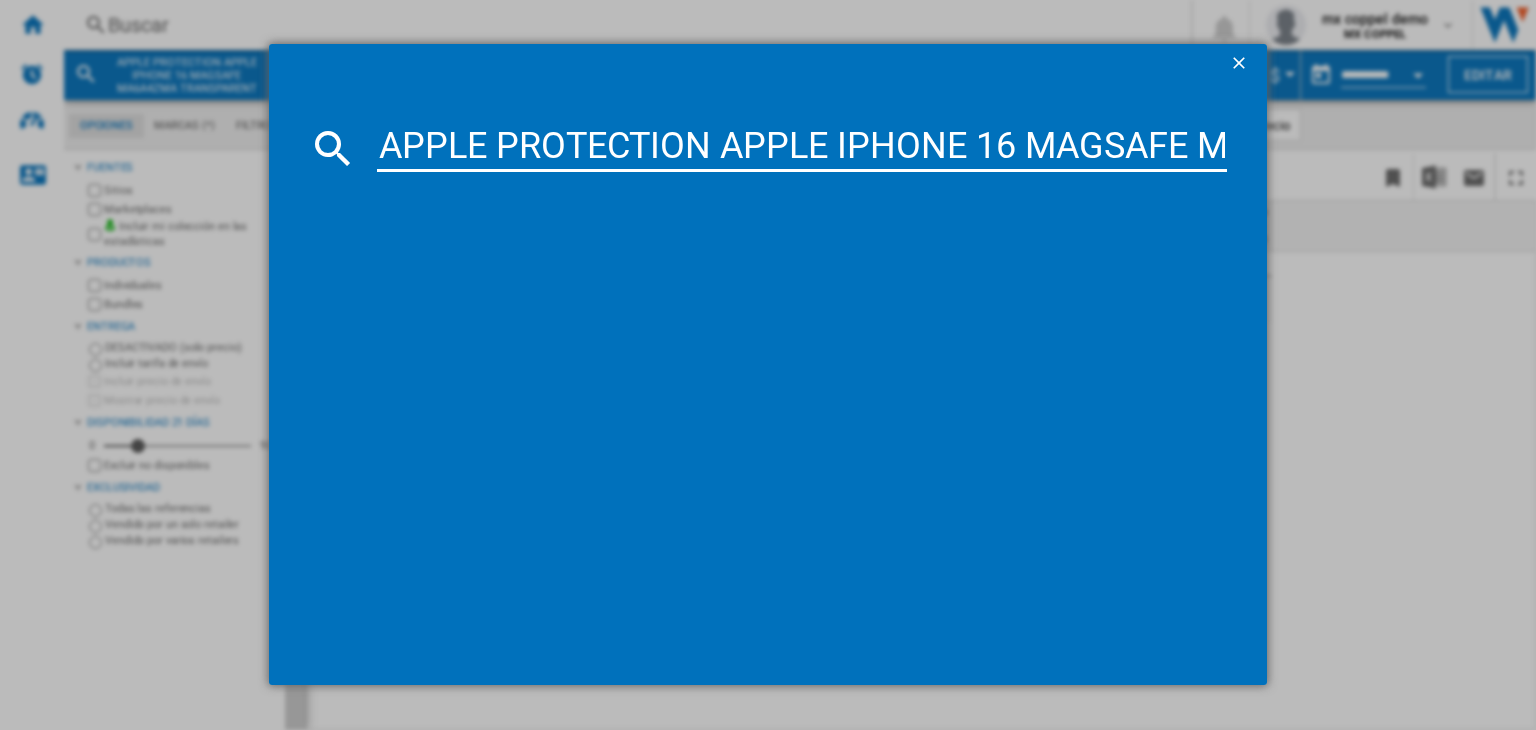 type on "APPLE PROTECTION APPLE IPHONE 16 MAGSAFE MA6A4ZMA TRANSPARENT" 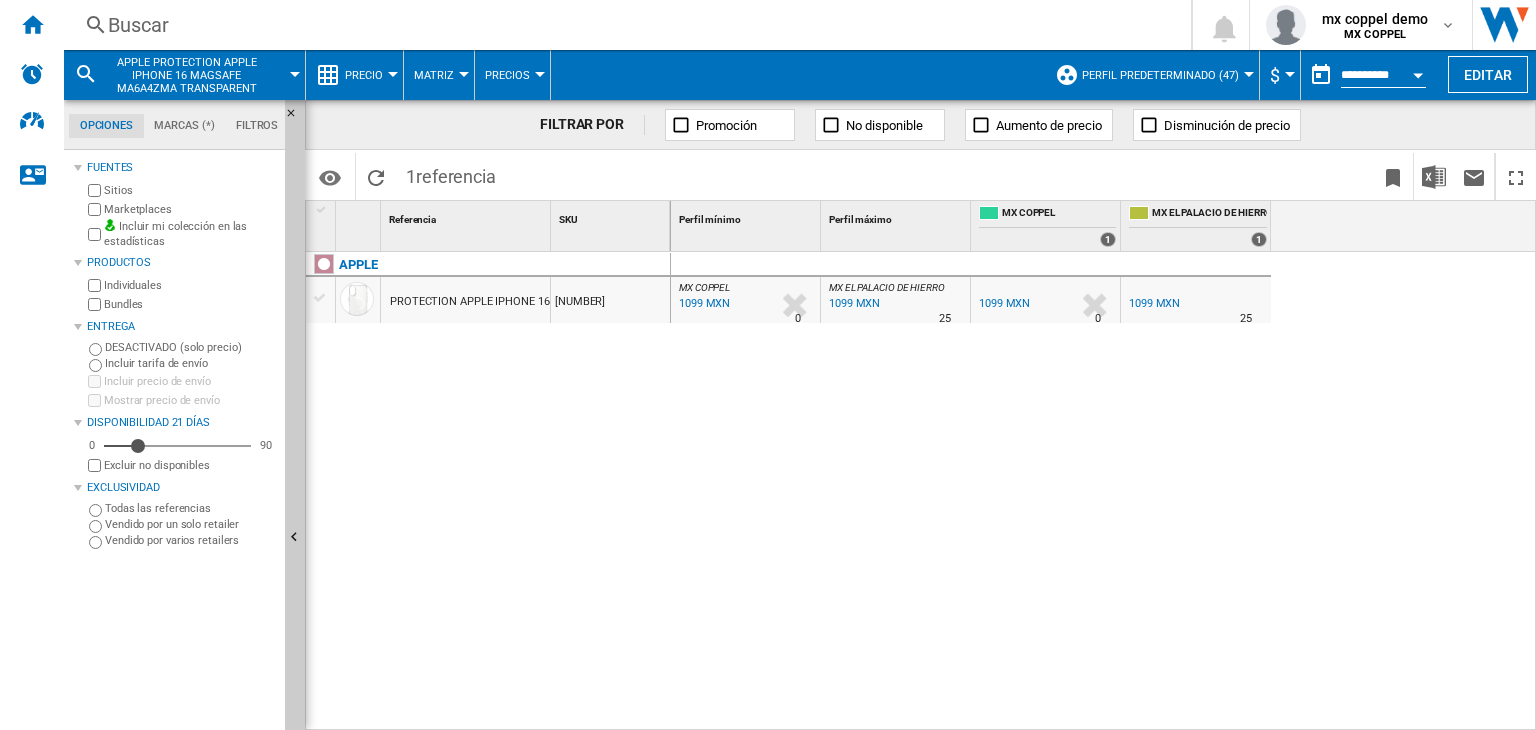 click on "Buscar" at bounding box center [623, 25] 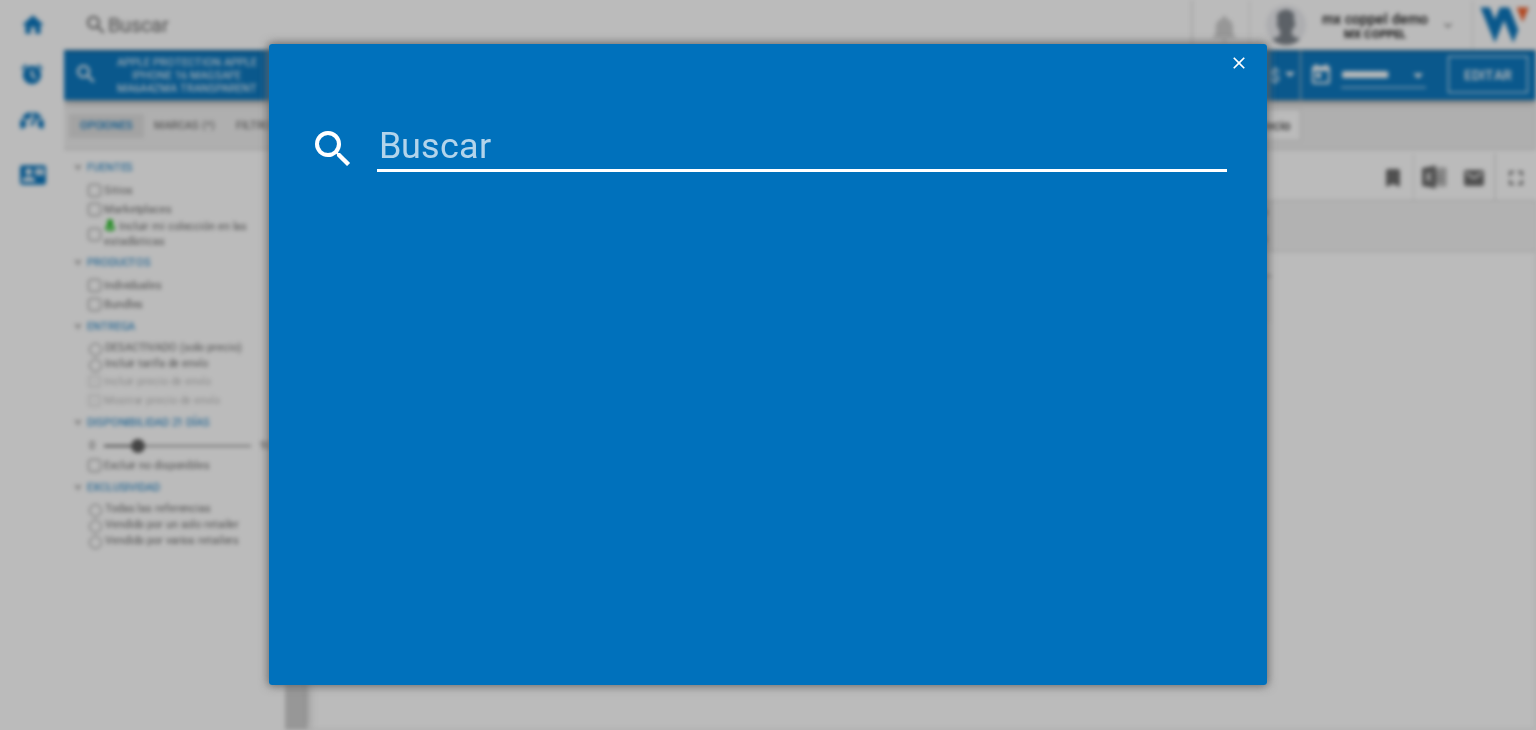 click at bounding box center (802, 148) 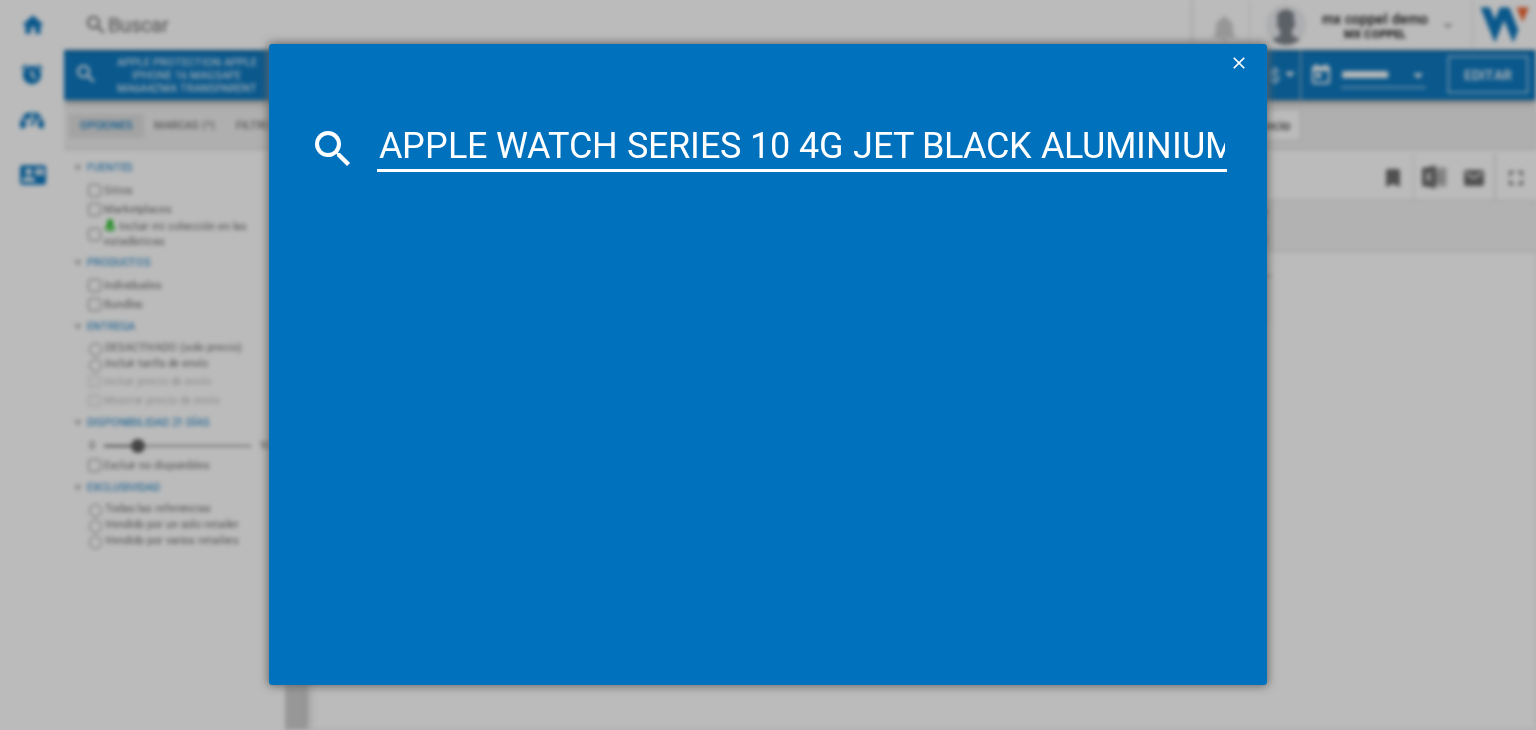 scroll, scrollTop: 0, scrollLeft: 638, axis: horizontal 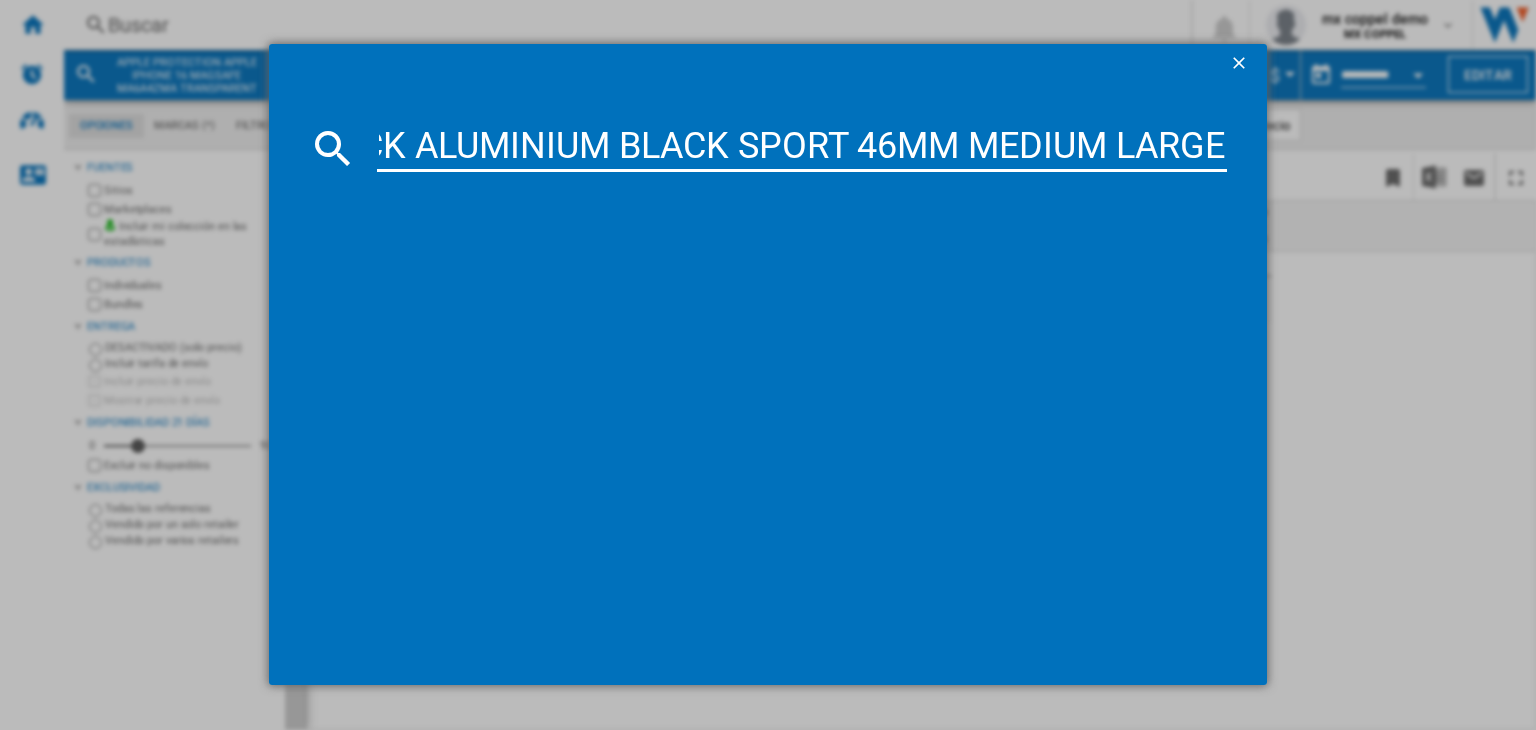 type on "APPLE WATCH SERIES 10 4G JET BLACK ALUMINIUM BLACK SPORT 46MM MEDIUM LARGE" 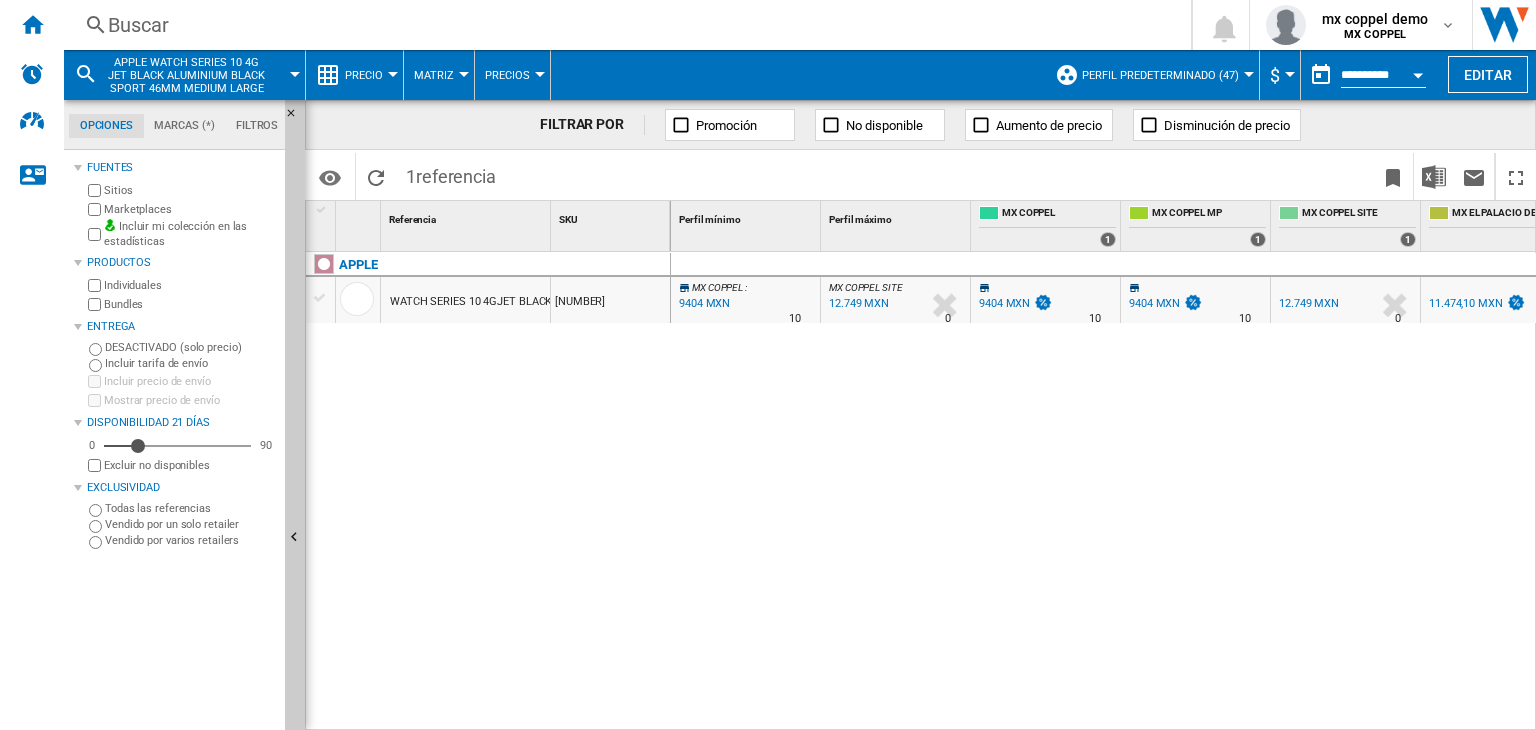 click on "9404 MXN" at bounding box center [1004, 303] 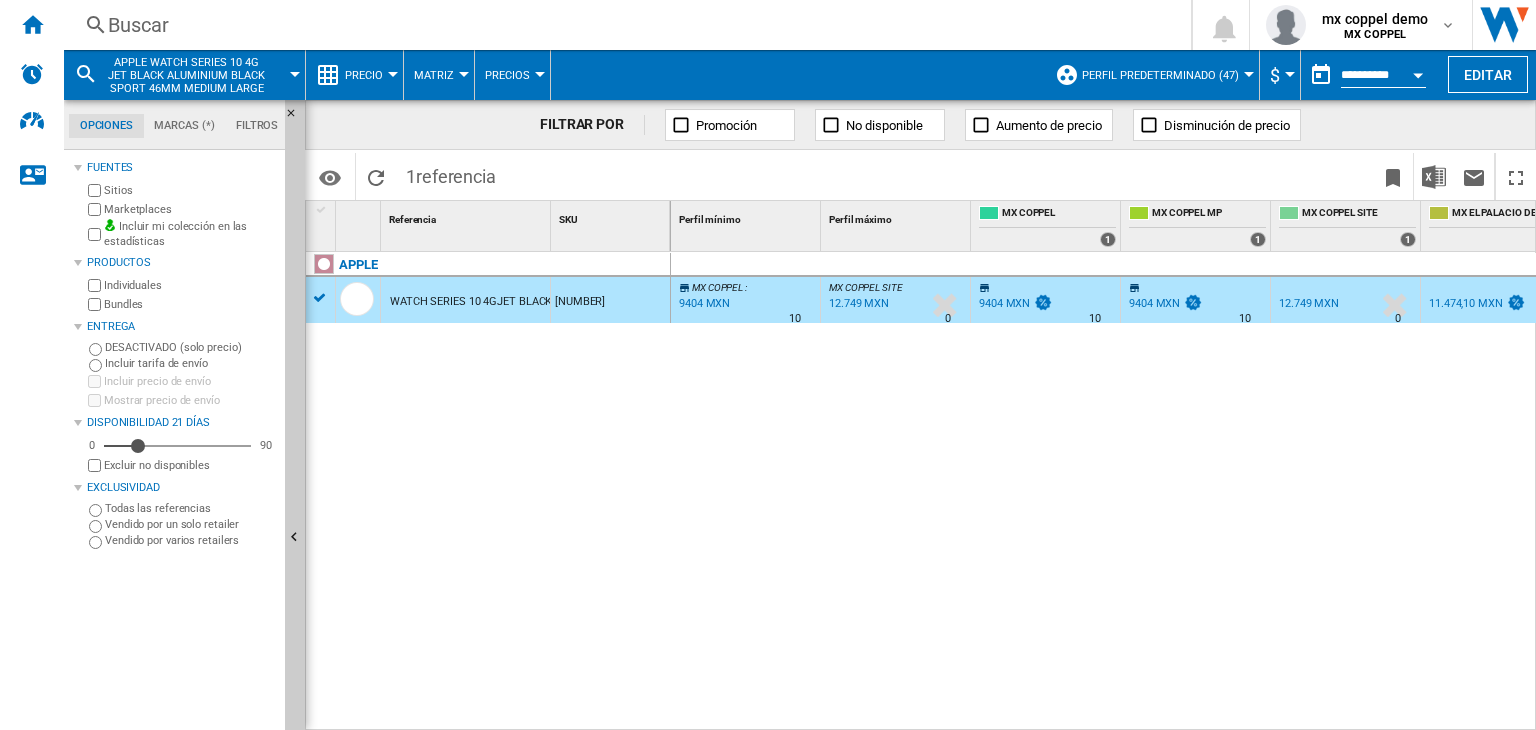 click on "9404 MXN" at bounding box center (1004, 303) 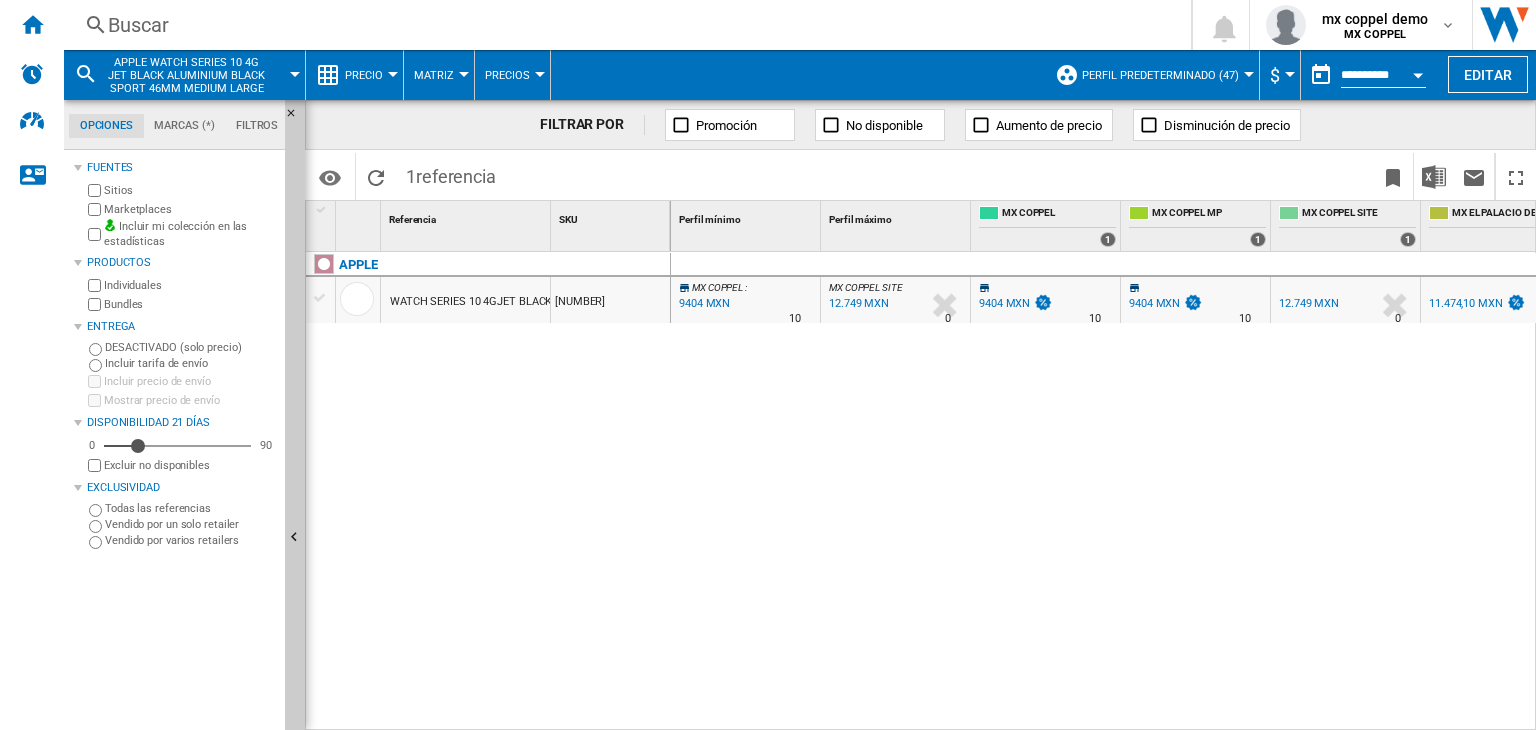 click on "9404 MXN" at bounding box center [1004, 303] 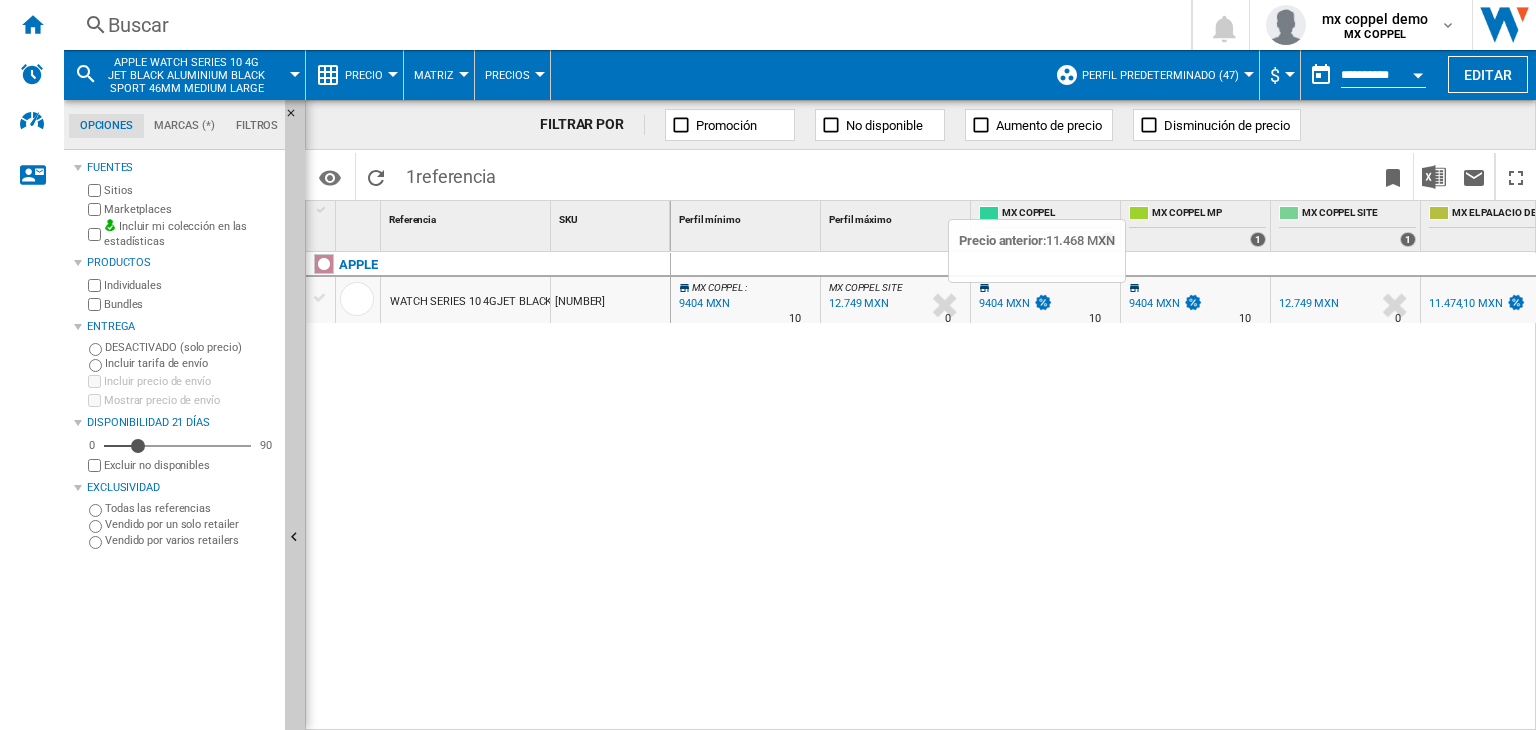 click at bounding box center [1043, 302] 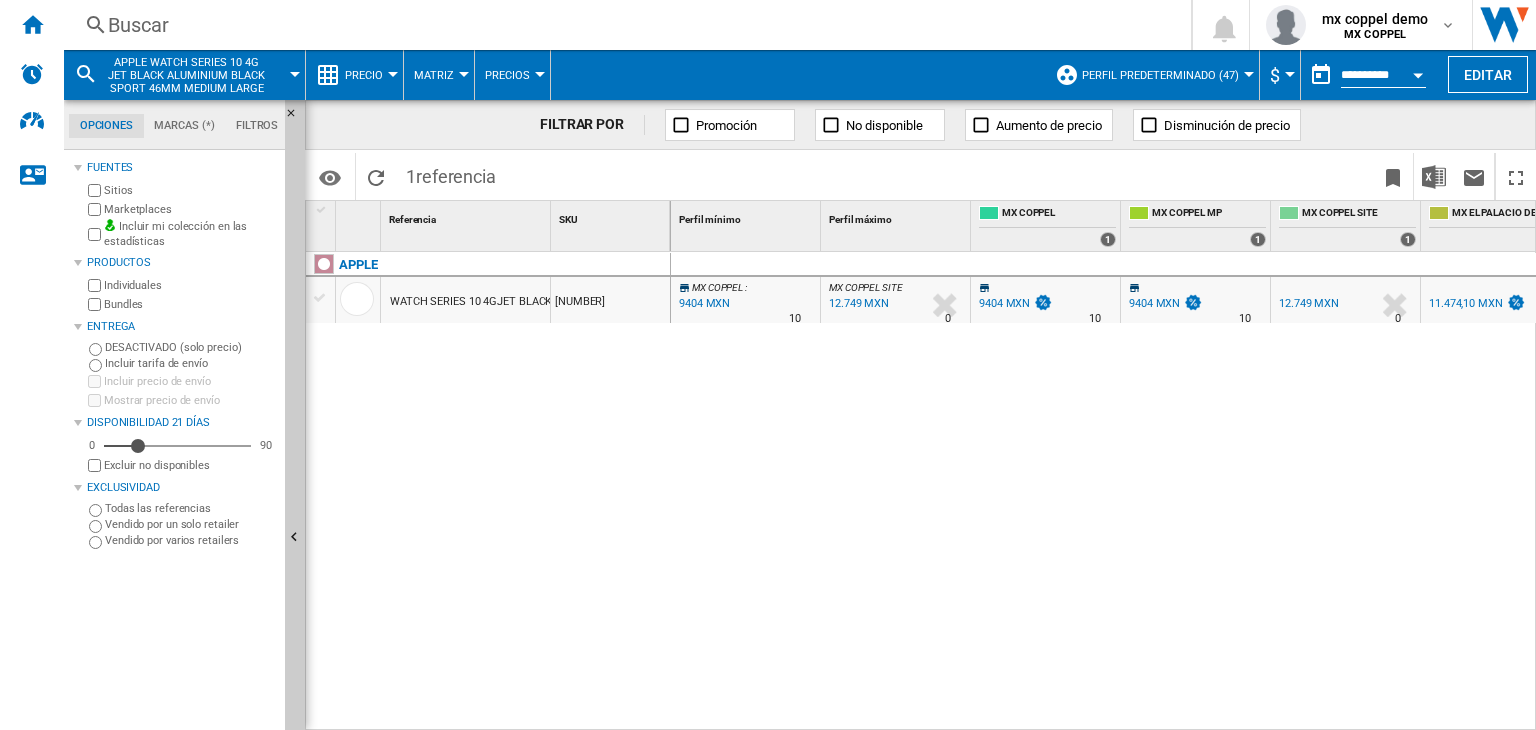 click on "9404 MXN" at bounding box center (1004, 303) 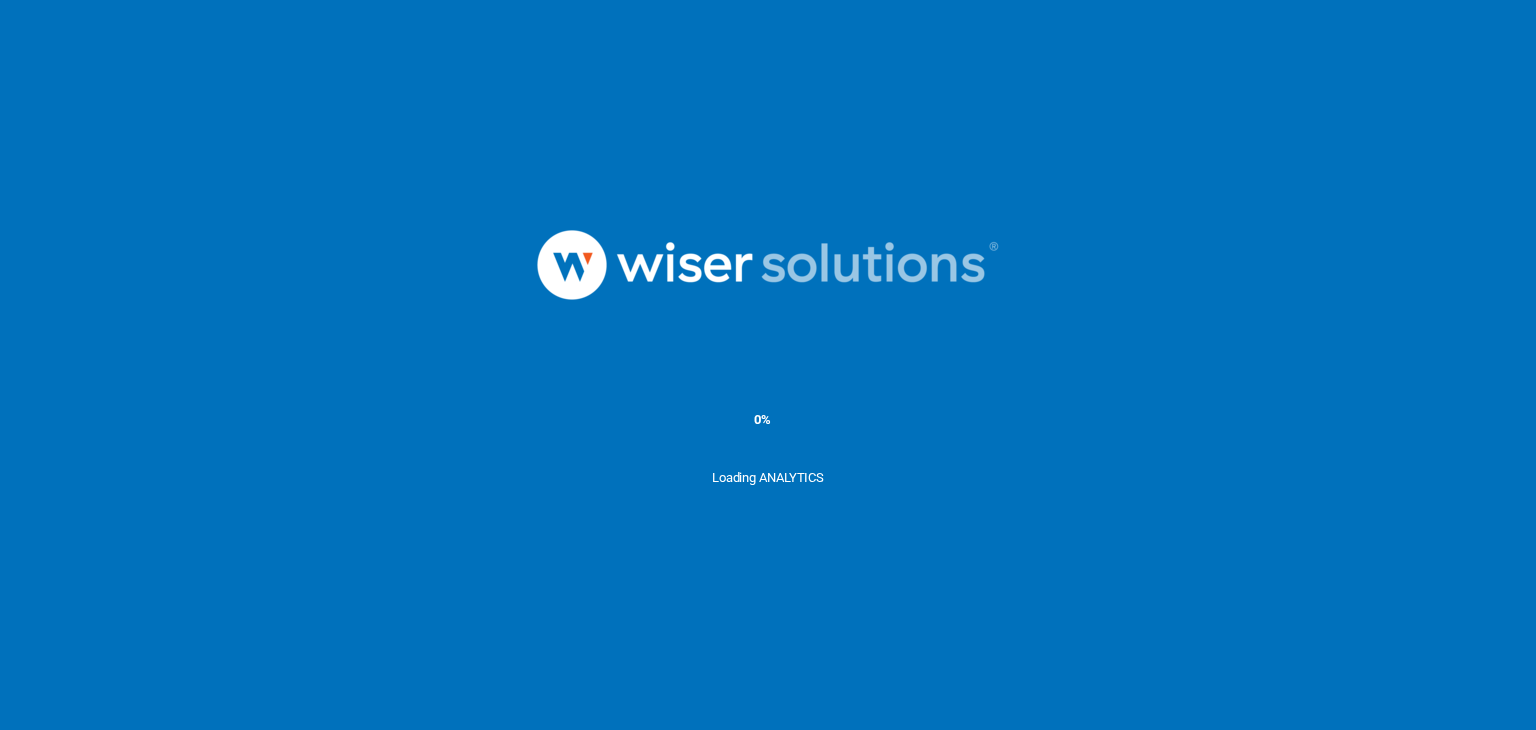 scroll, scrollTop: 0, scrollLeft: 0, axis: both 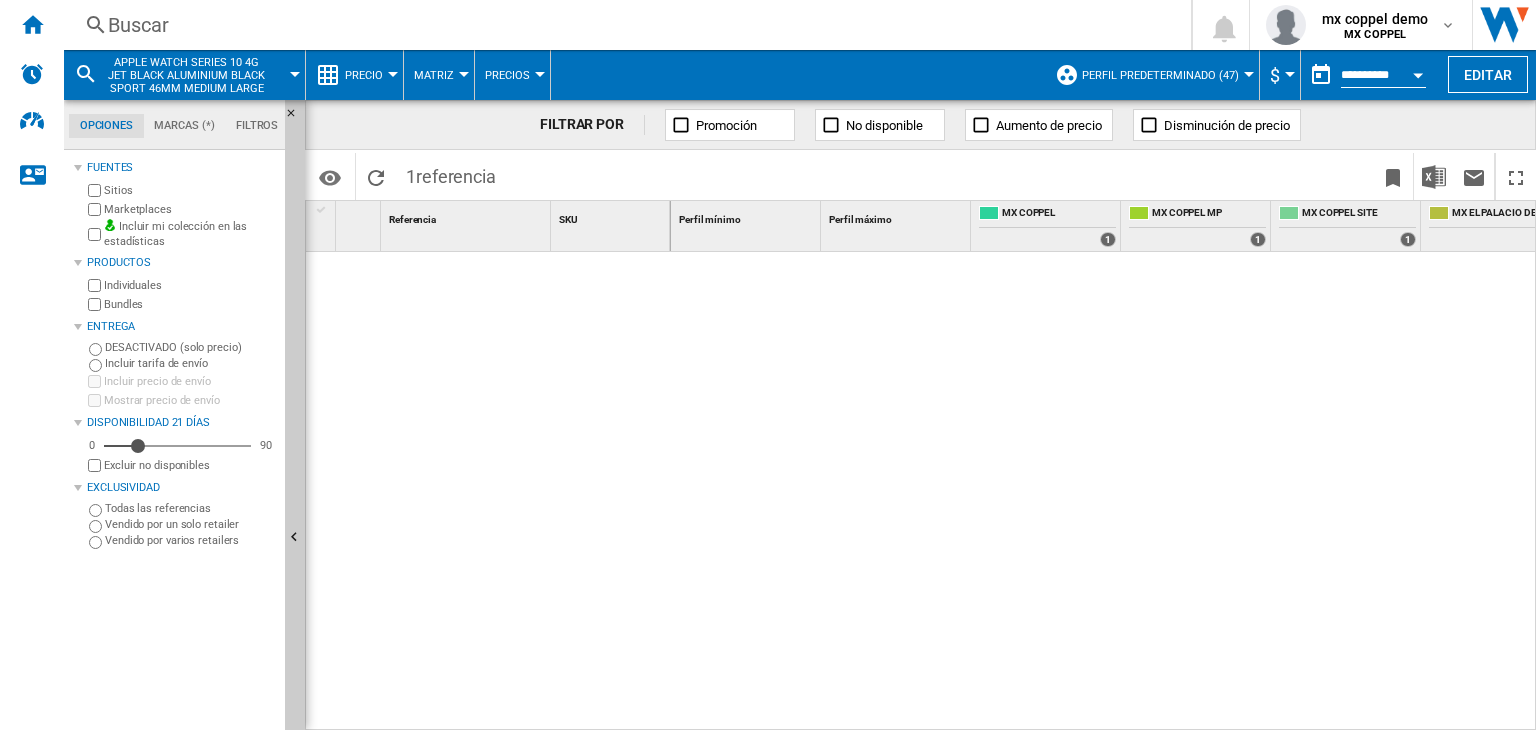 click on "Promoción
No disponible
Aumento de precio
Disminución de precio" at bounding box center (973, 125) 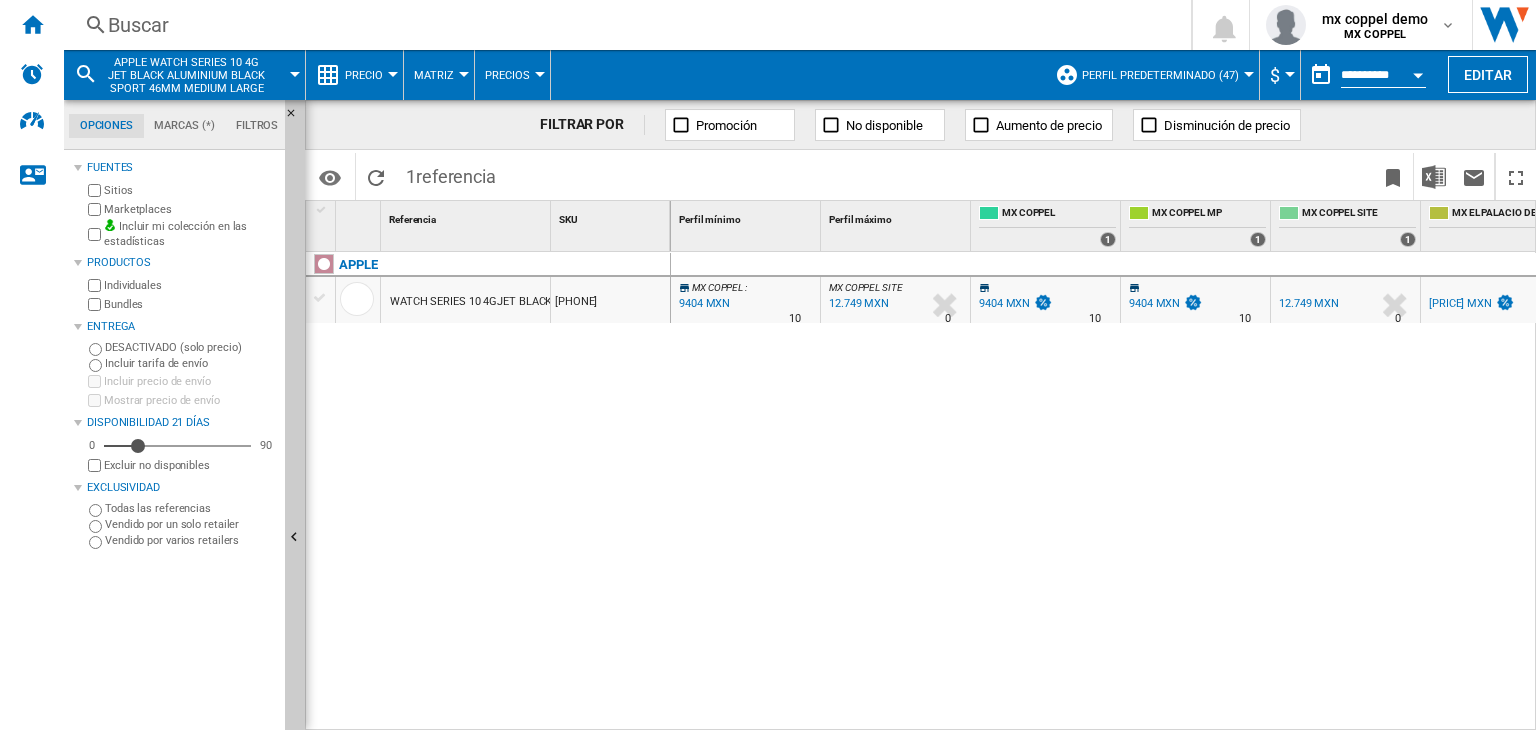 click on "9404 MXN" at bounding box center [1004, 303] 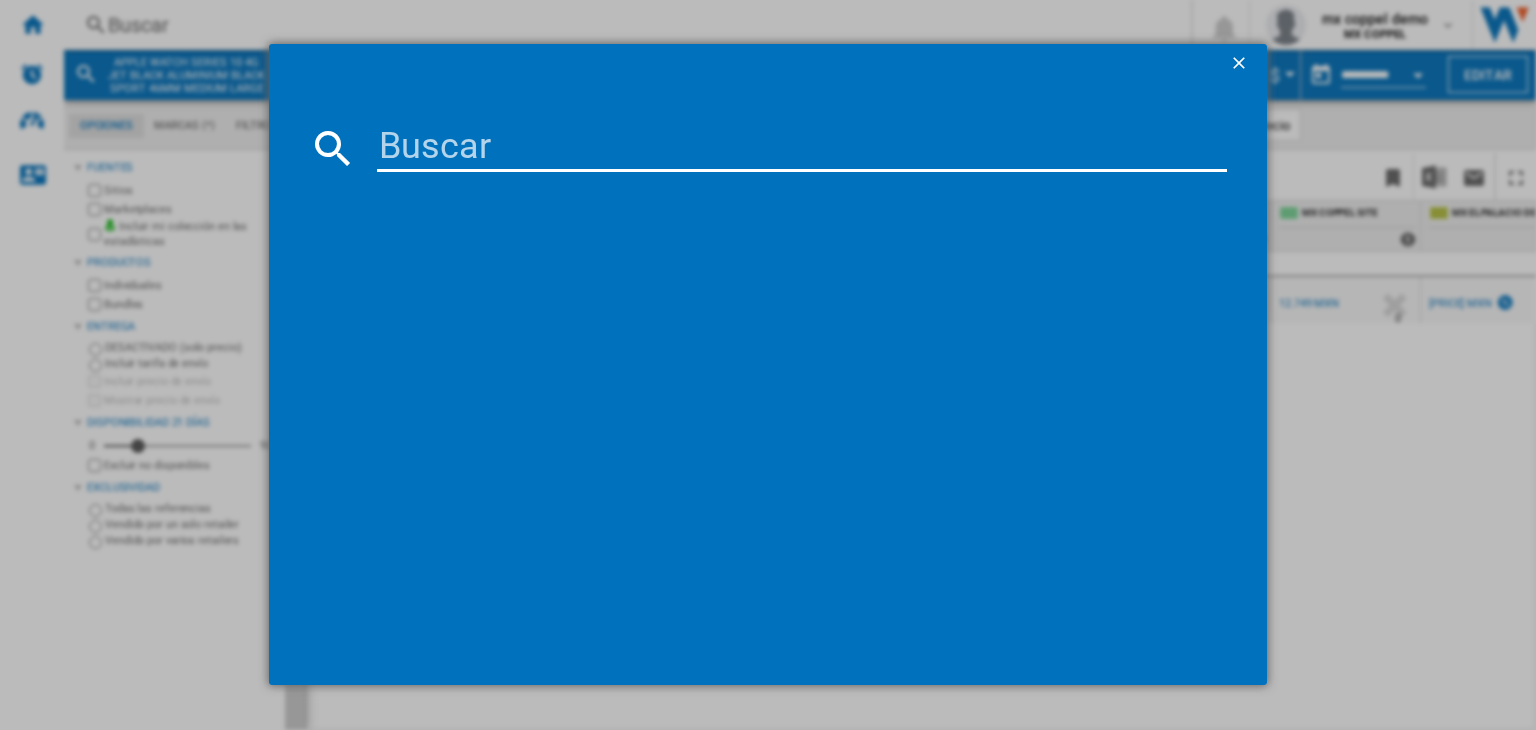 click at bounding box center [802, 148] 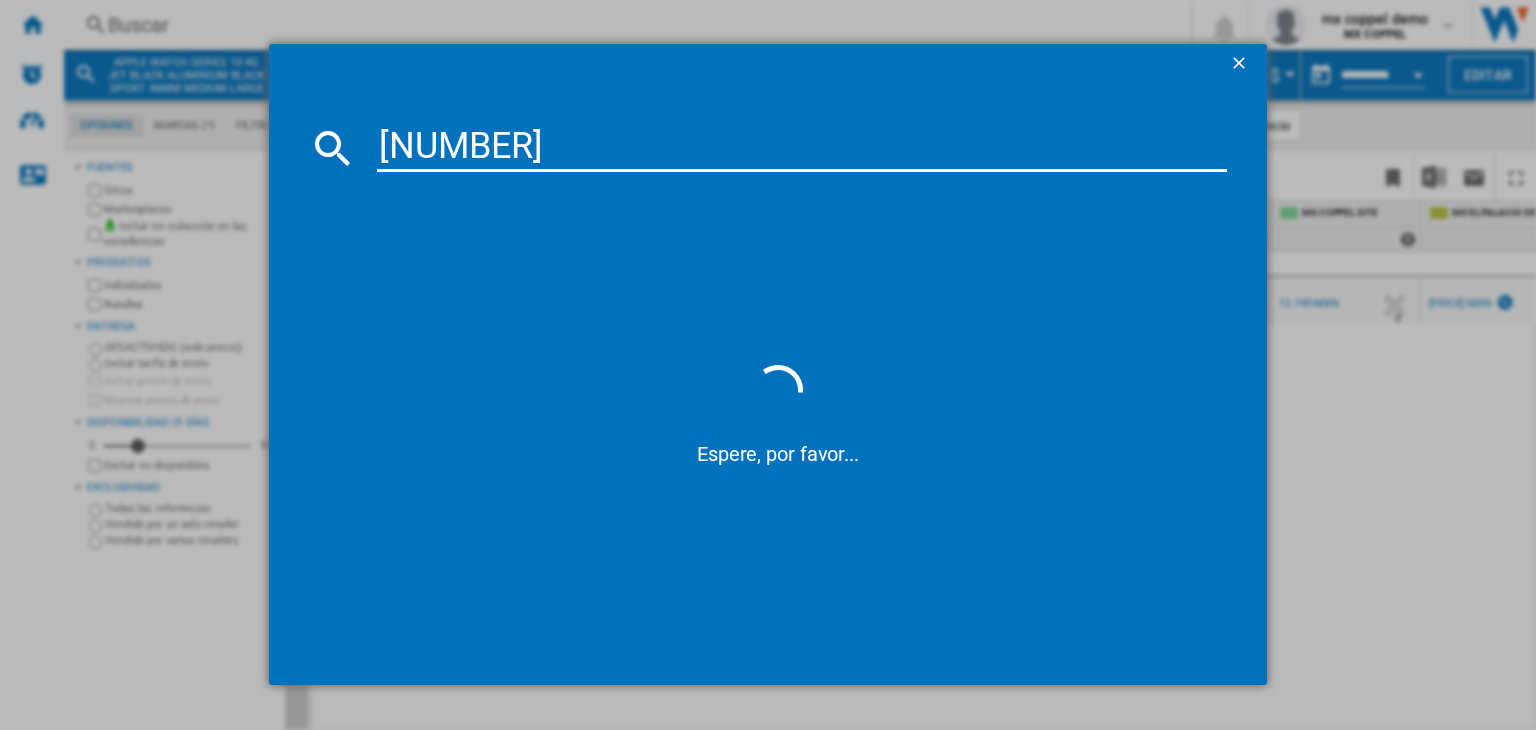 type on "2660363" 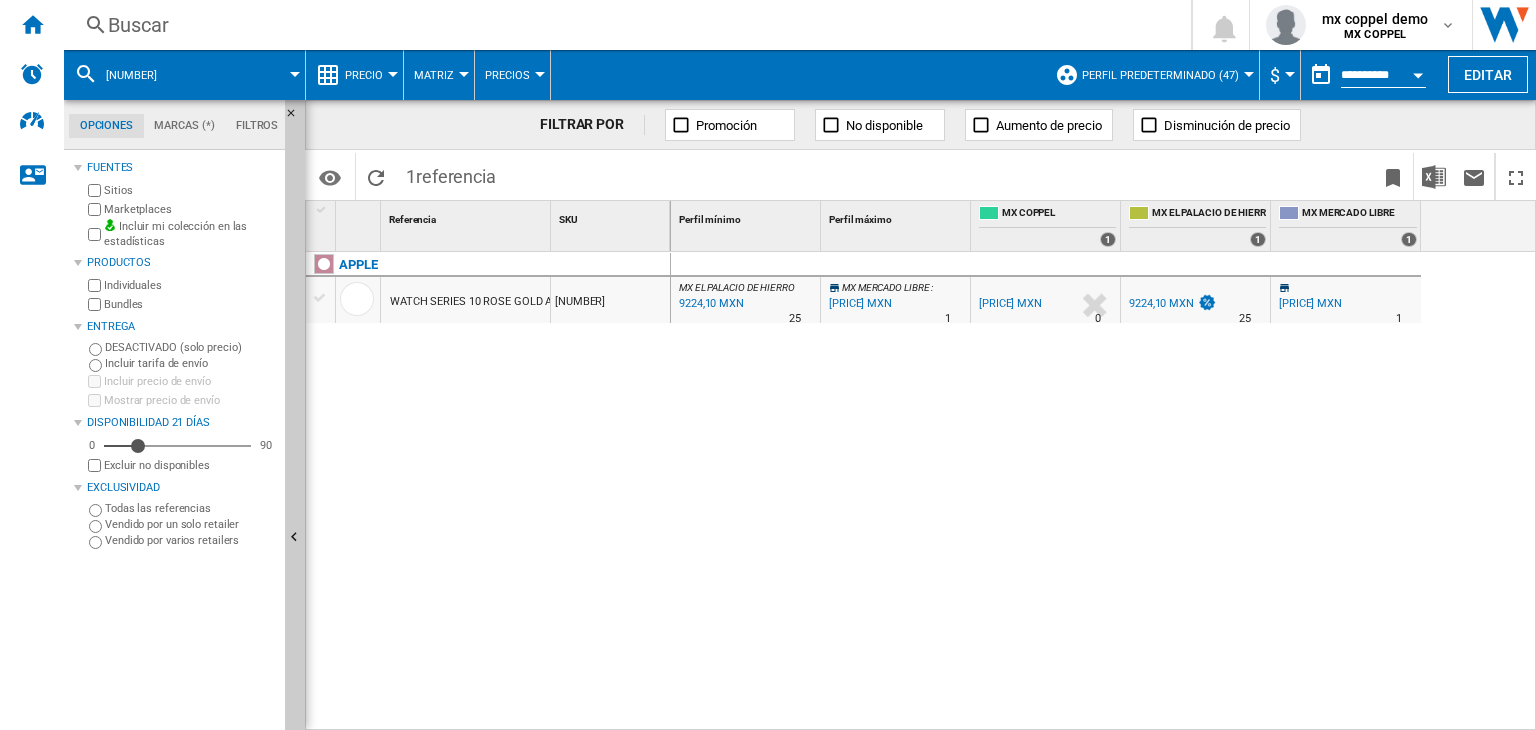 click on "10.249 MXN" at bounding box center [1010, 303] 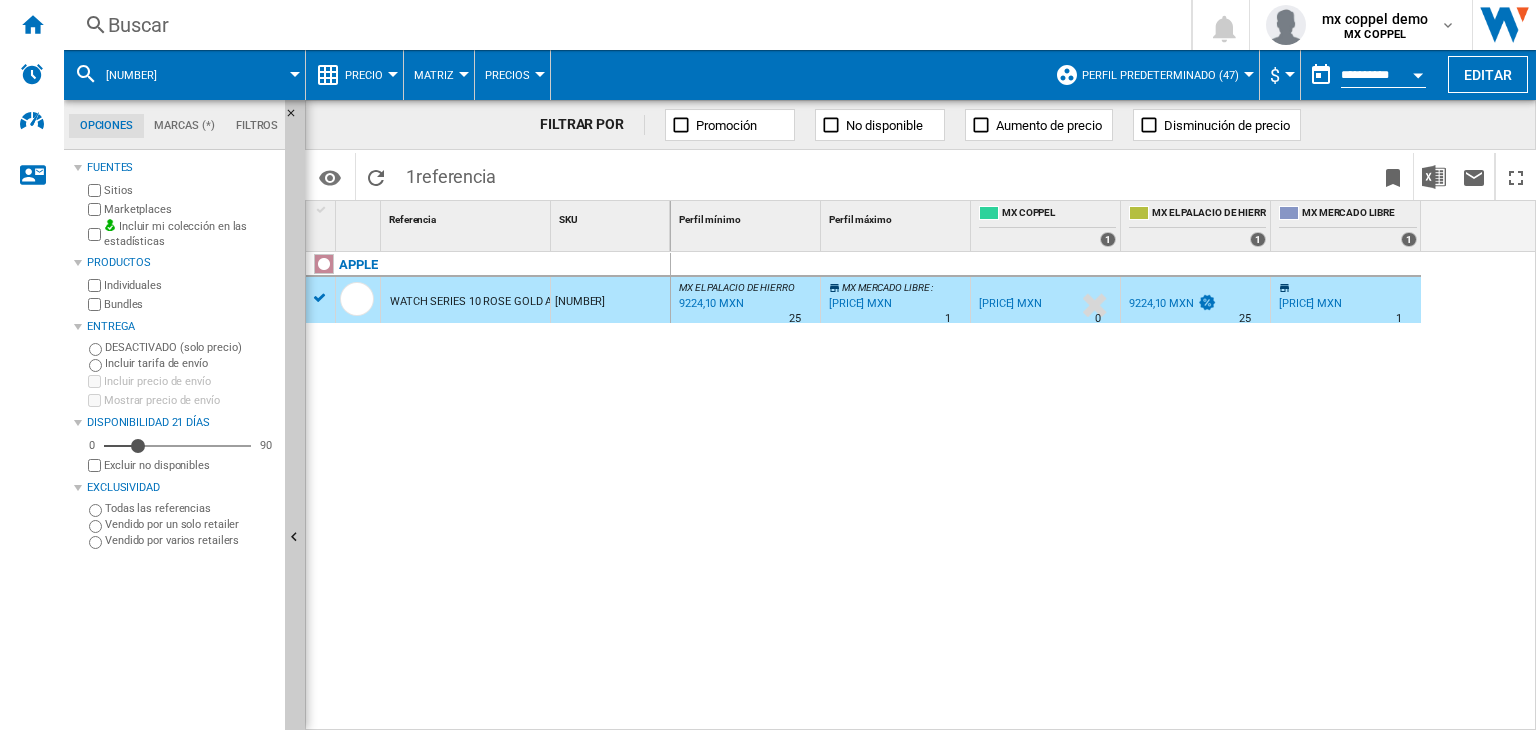 click on "0.0 %
10.249 MXN
%
N/A
0" at bounding box center (1045, 305) 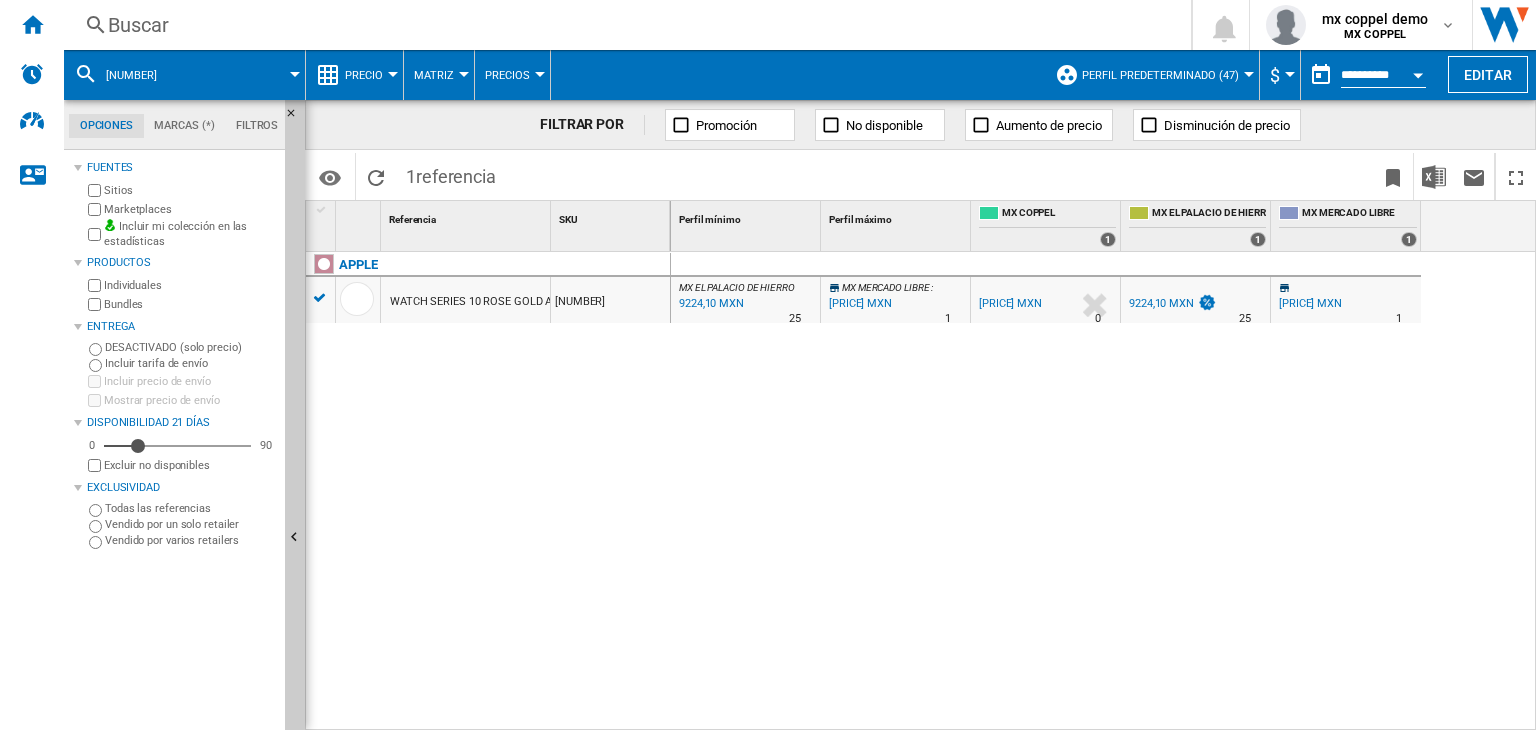 click on "10.249 MXN" at bounding box center (1010, 303) 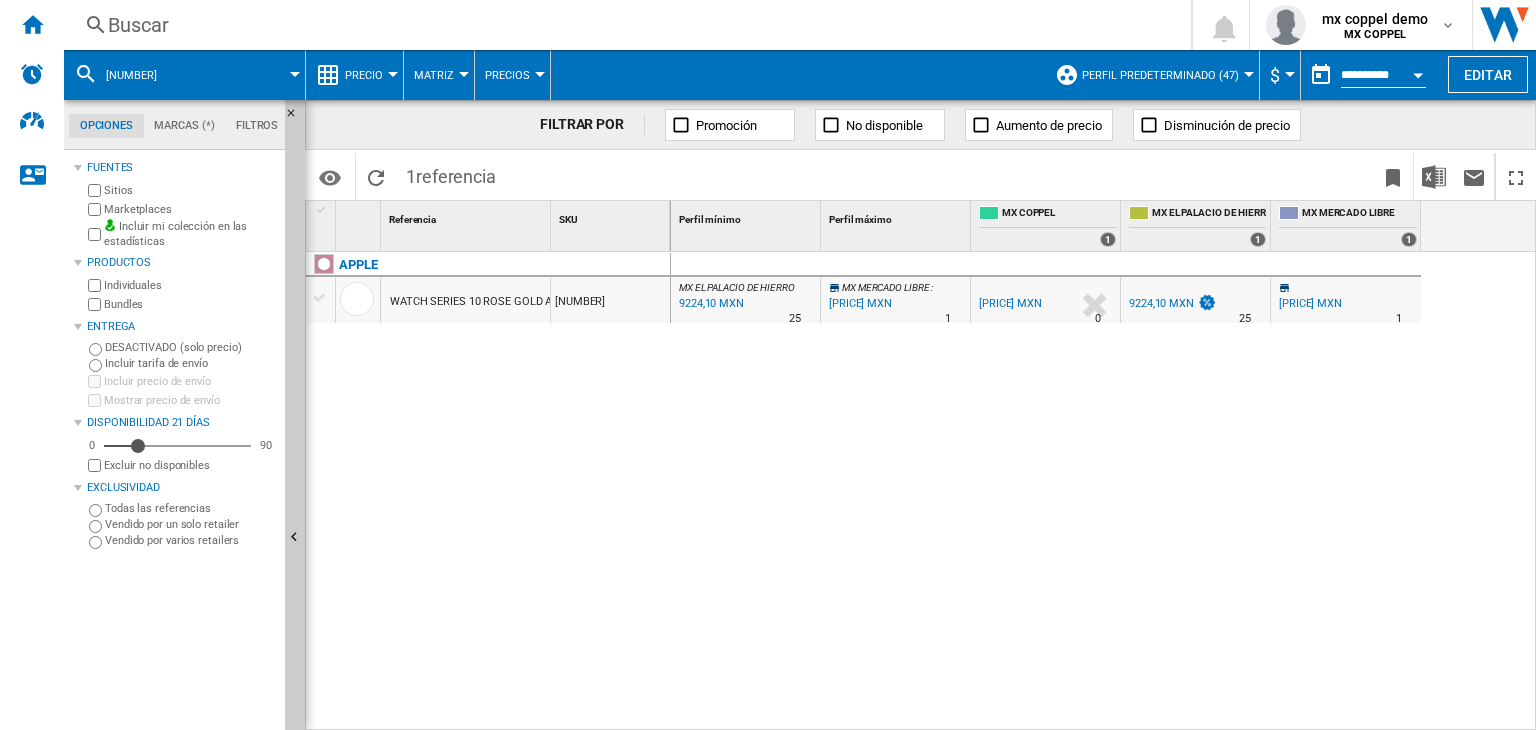 click on "10.249 MXN" at bounding box center [1010, 303] 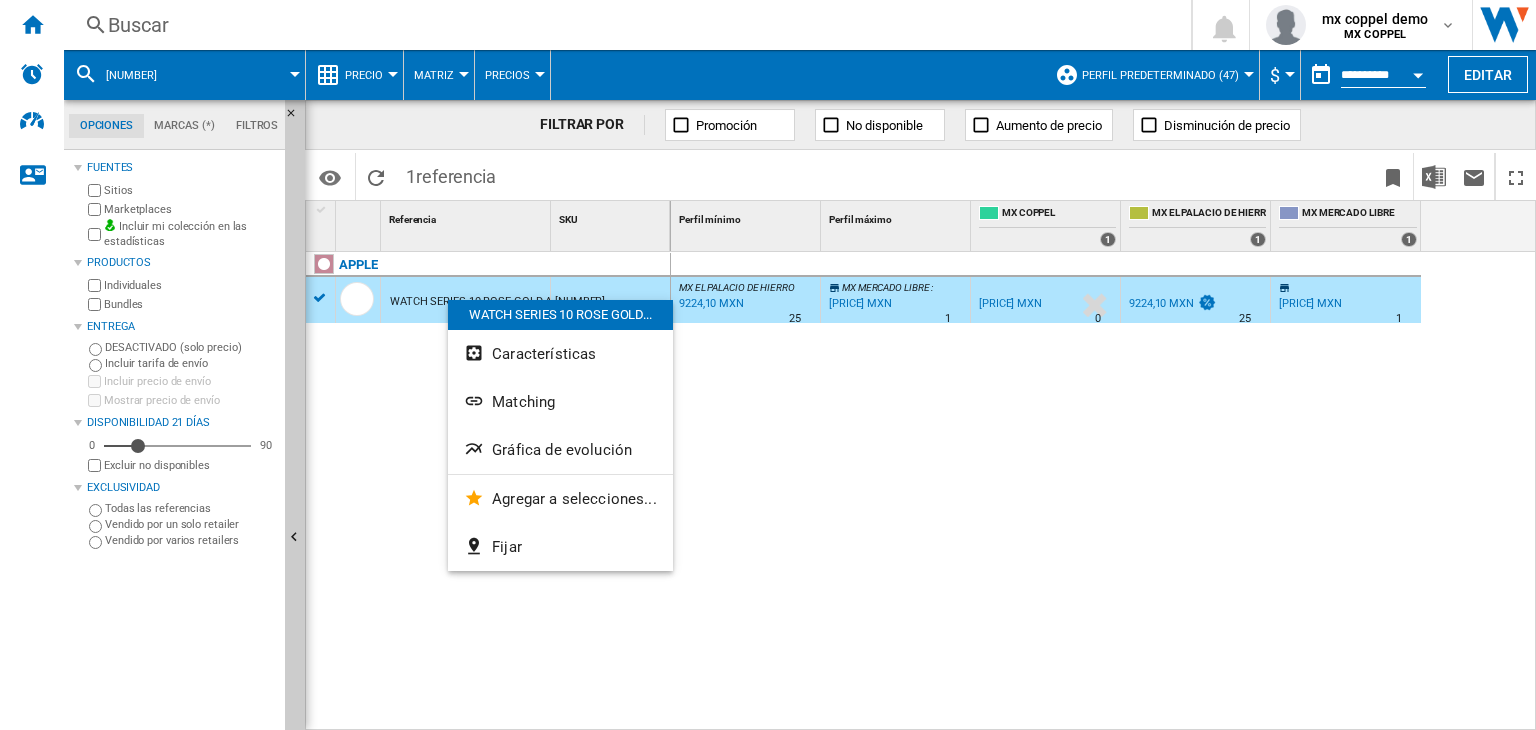 drag, startPoint x: 515, startPoint y: 300, endPoint x: 472, endPoint y: 319, distance: 47.010635 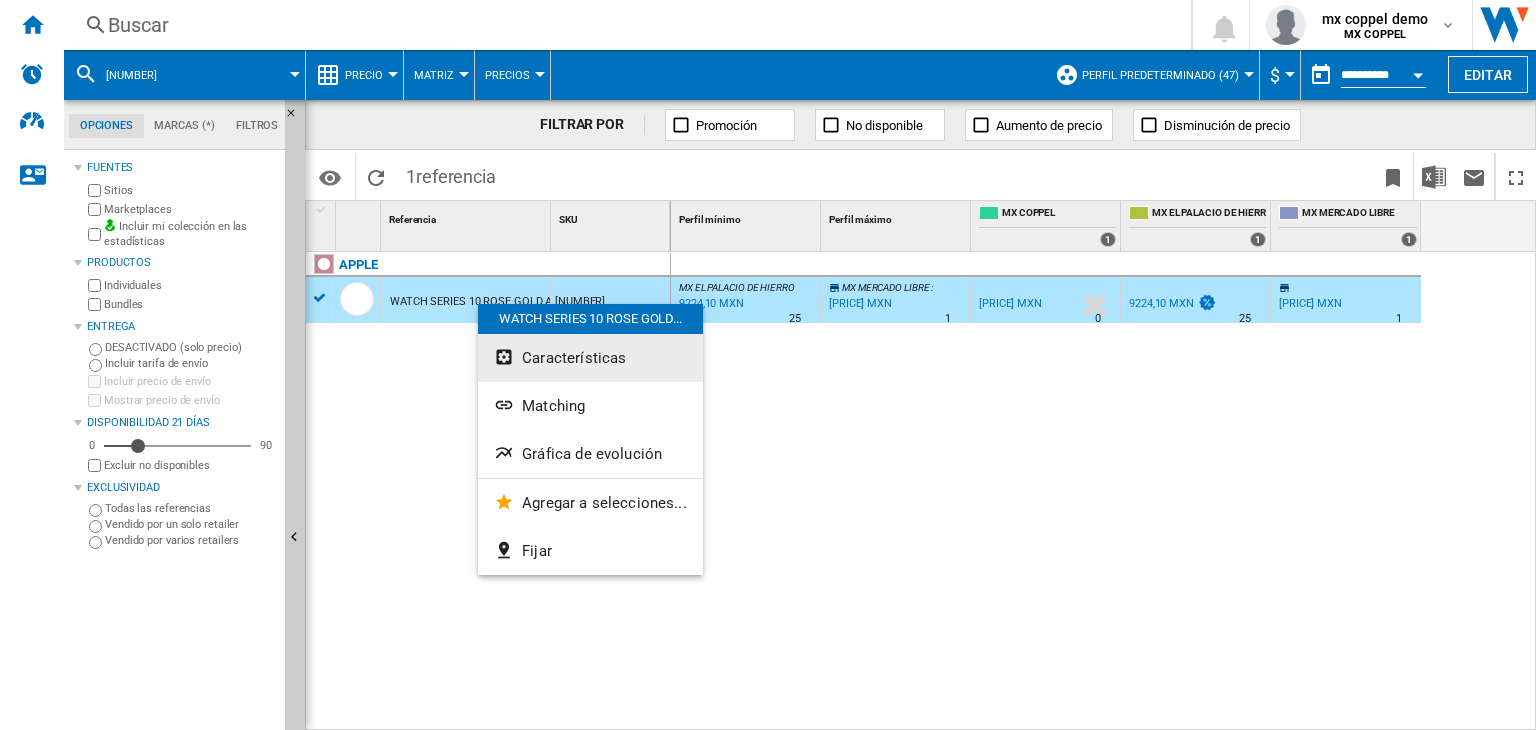 click at bounding box center [506, 359] 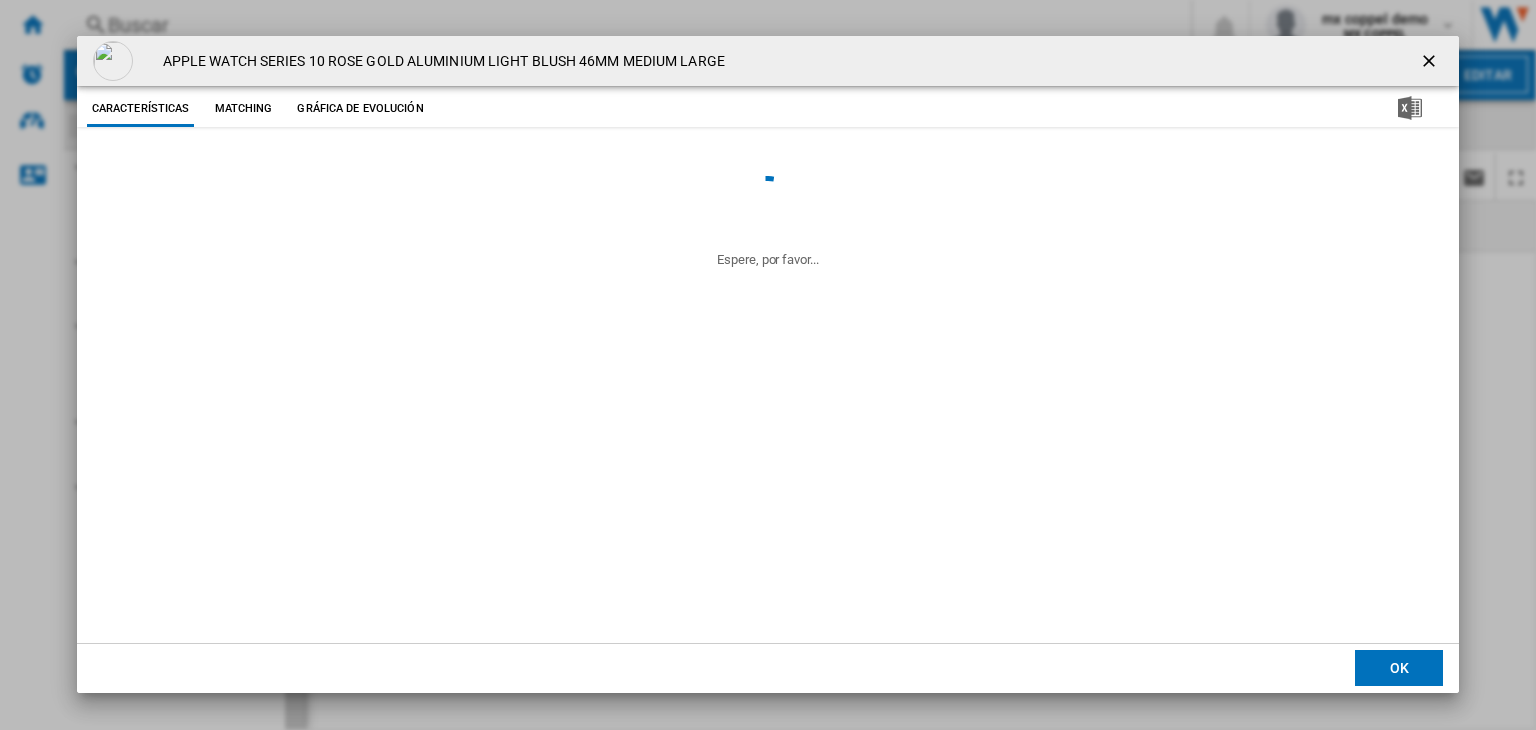 click on "APPLE WATCH SERIES 10 ROSE GOLD ALUMINIUM LIGHT BLUSH 46MM MEDIUM LARGE" at bounding box center (439, 62) 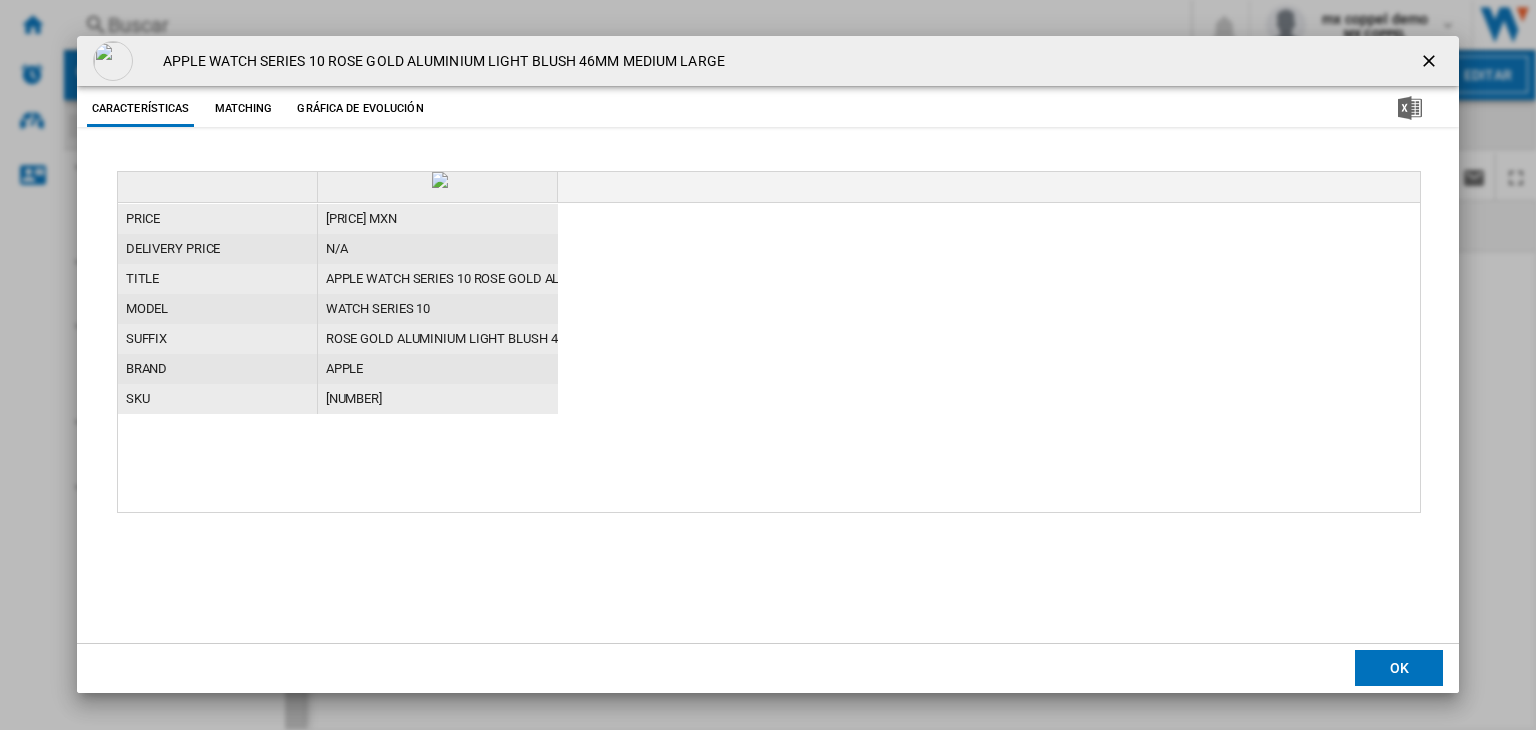 click on "APPLE WATCH SERIES 10 ROSE GOLD ALUMINIUM LIGHT BLUSH 46MM MEDIUM LARGE" at bounding box center (439, 62) 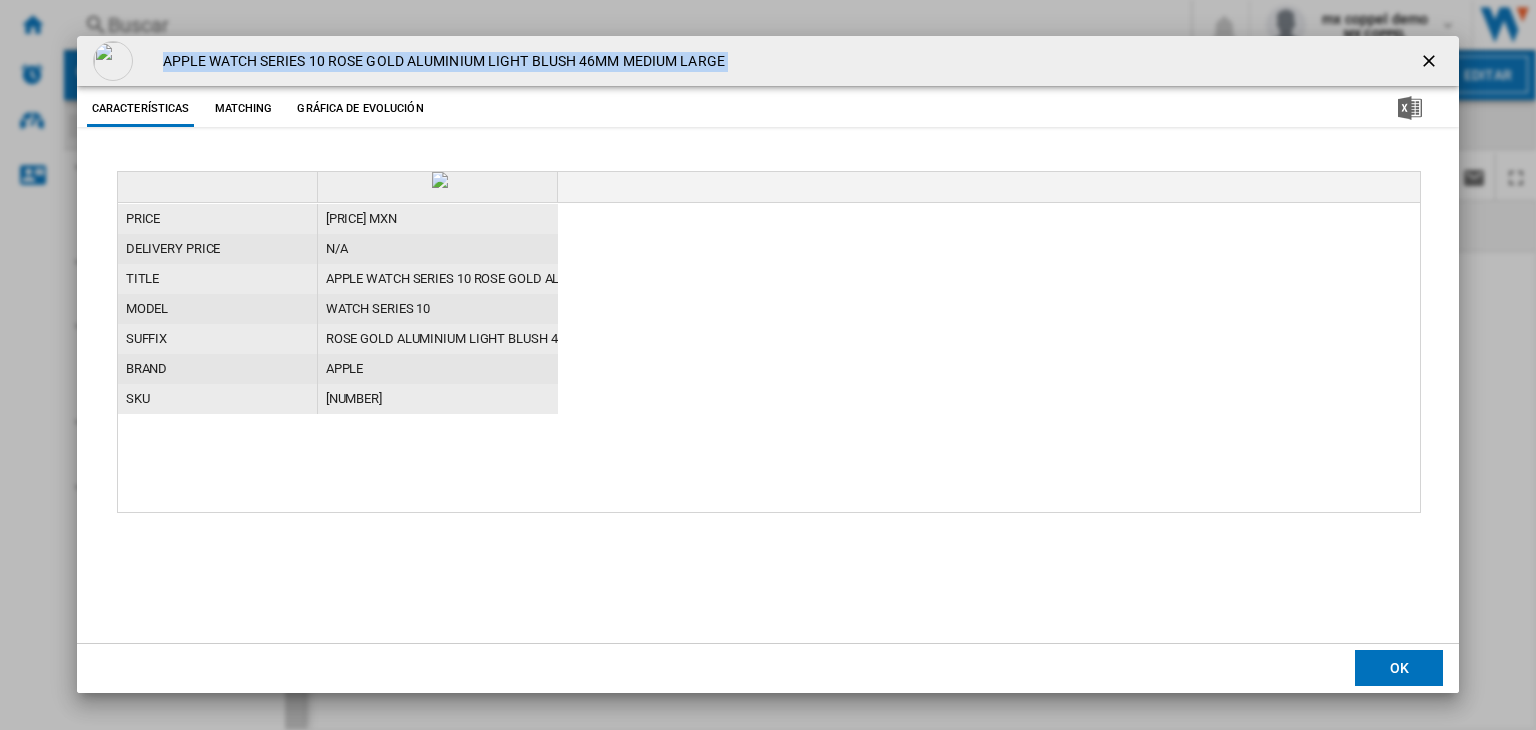 click on "2660363" at bounding box center [438, 399] 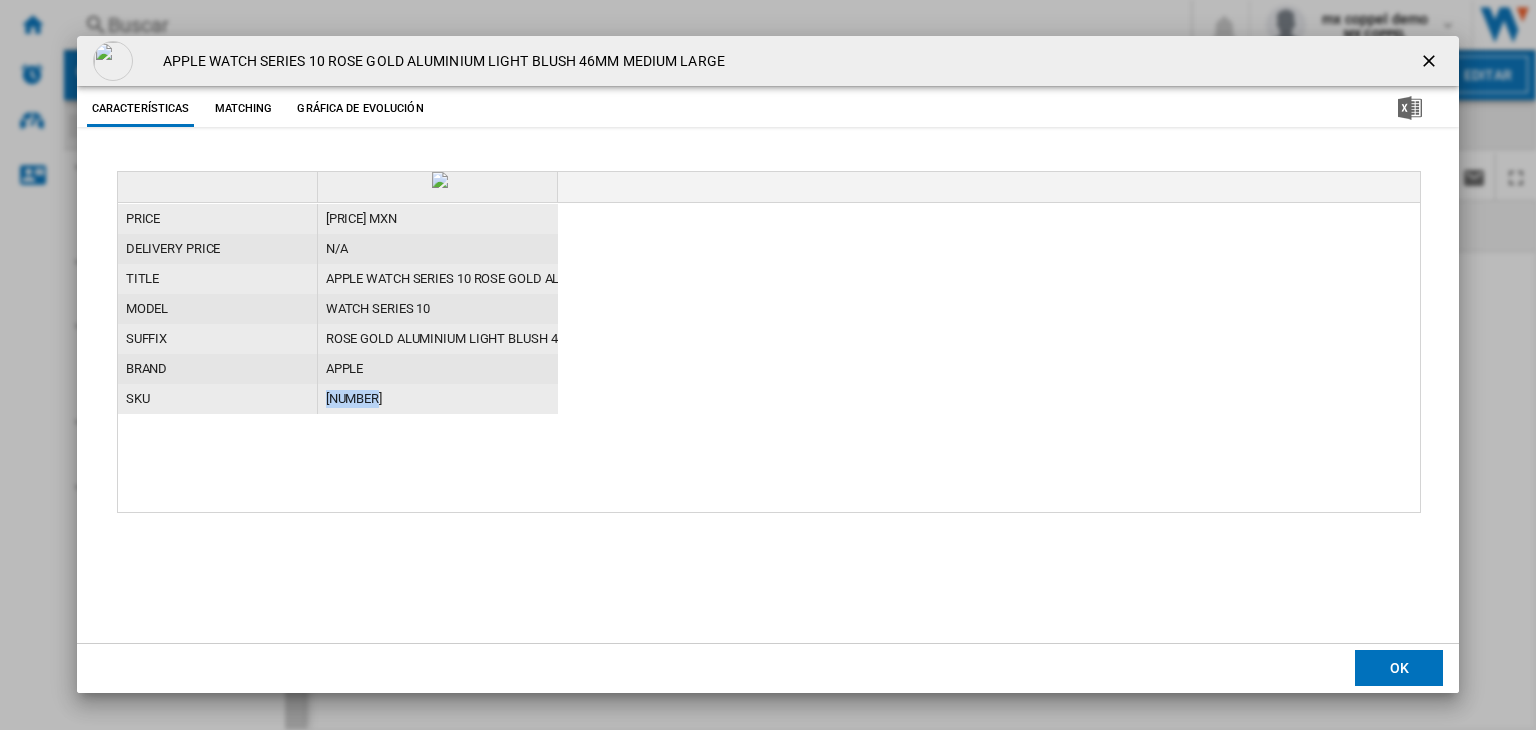 click on "2660363" at bounding box center [438, 399] 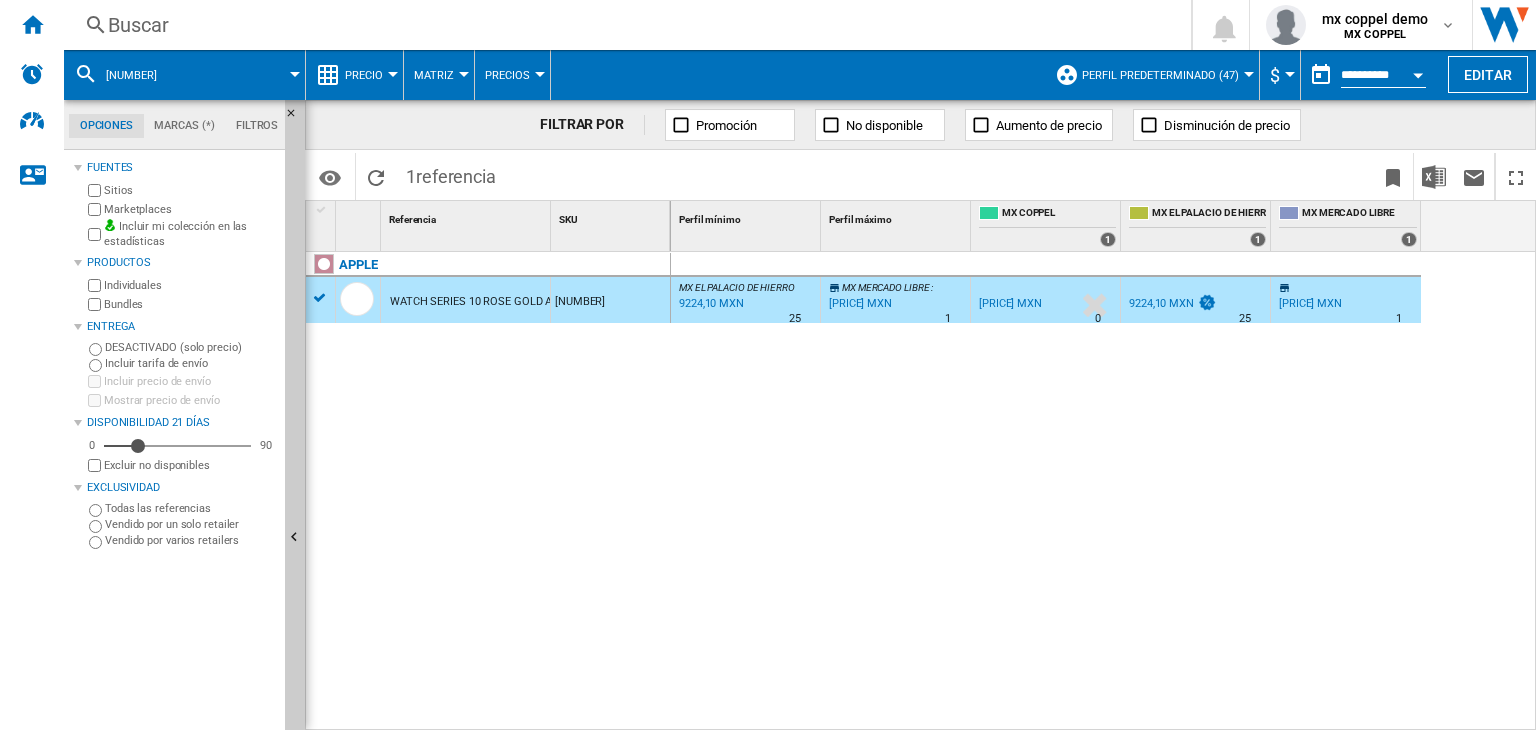 click on "Buscar" at bounding box center (623, 25) 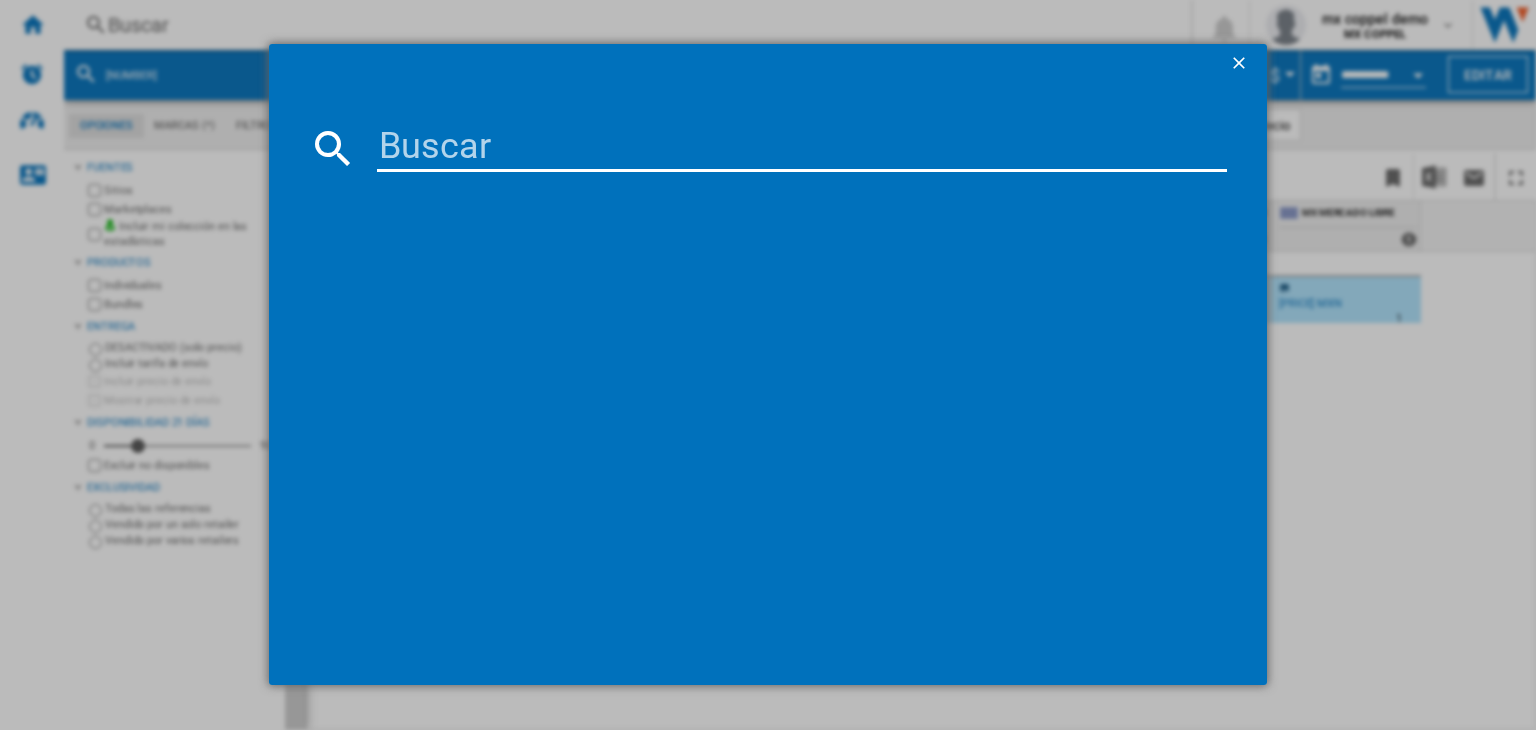 click at bounding box center [802, 148] 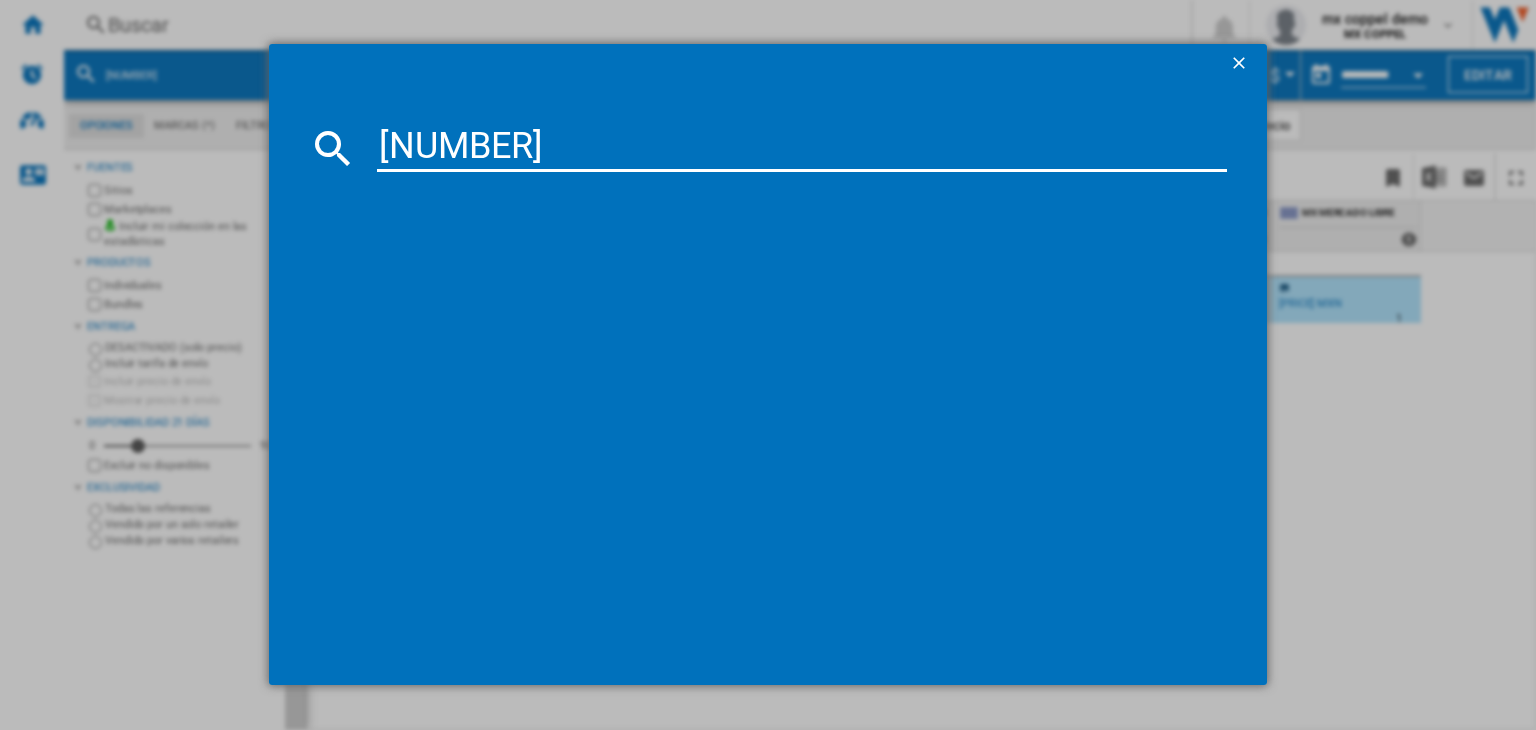 type on "2520433" 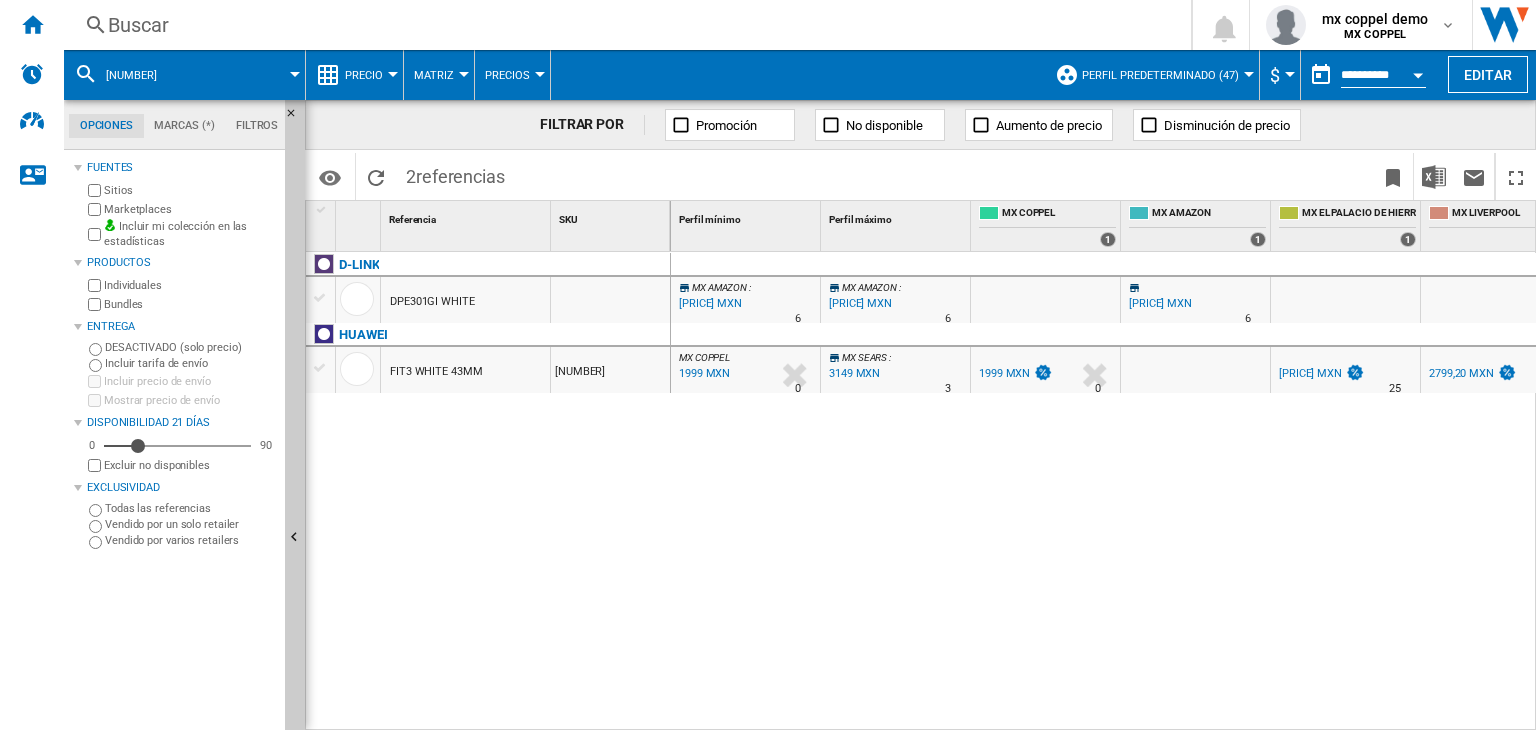 click on "1999 MXN" at bounding box center (1004, 373) 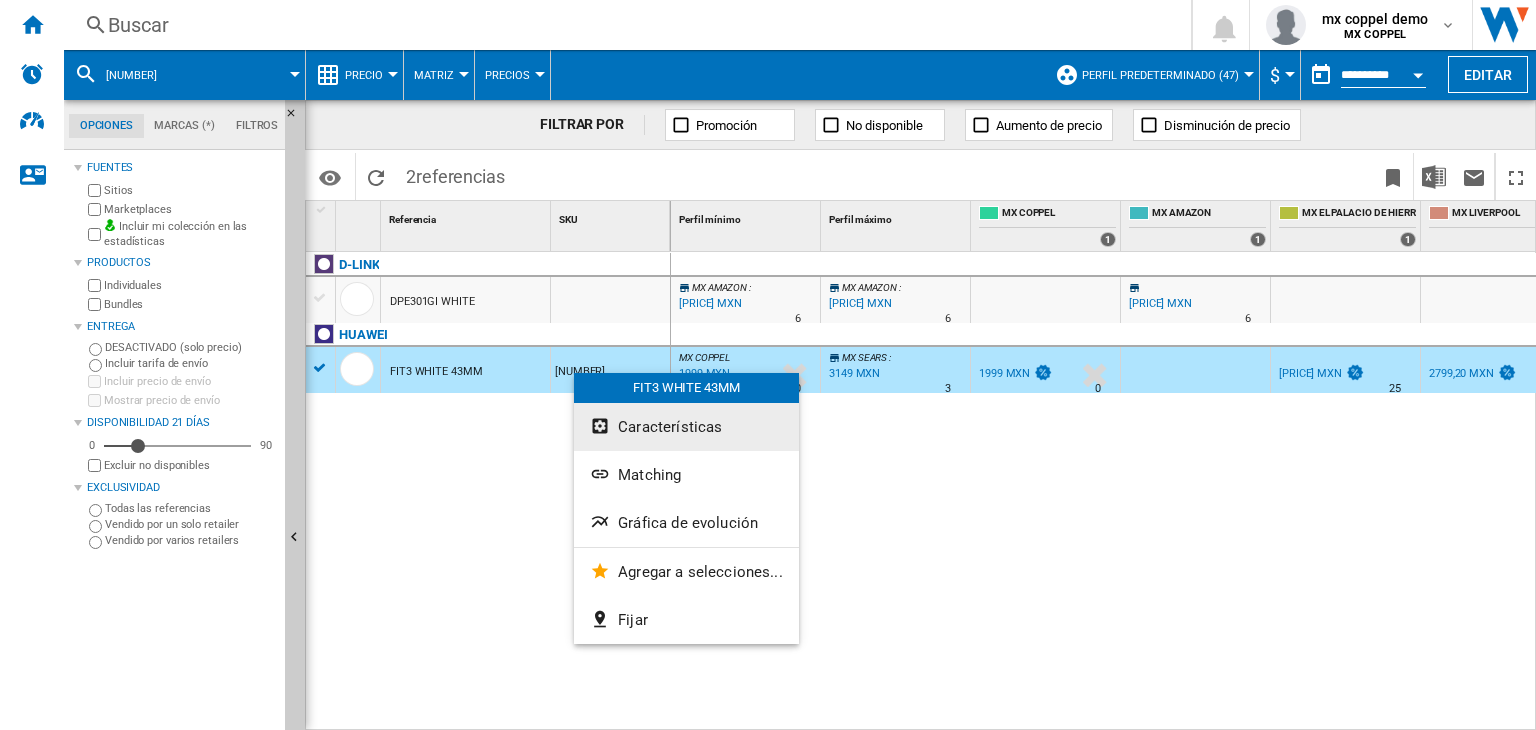 click on "Características" at bounding box center (670, 427) 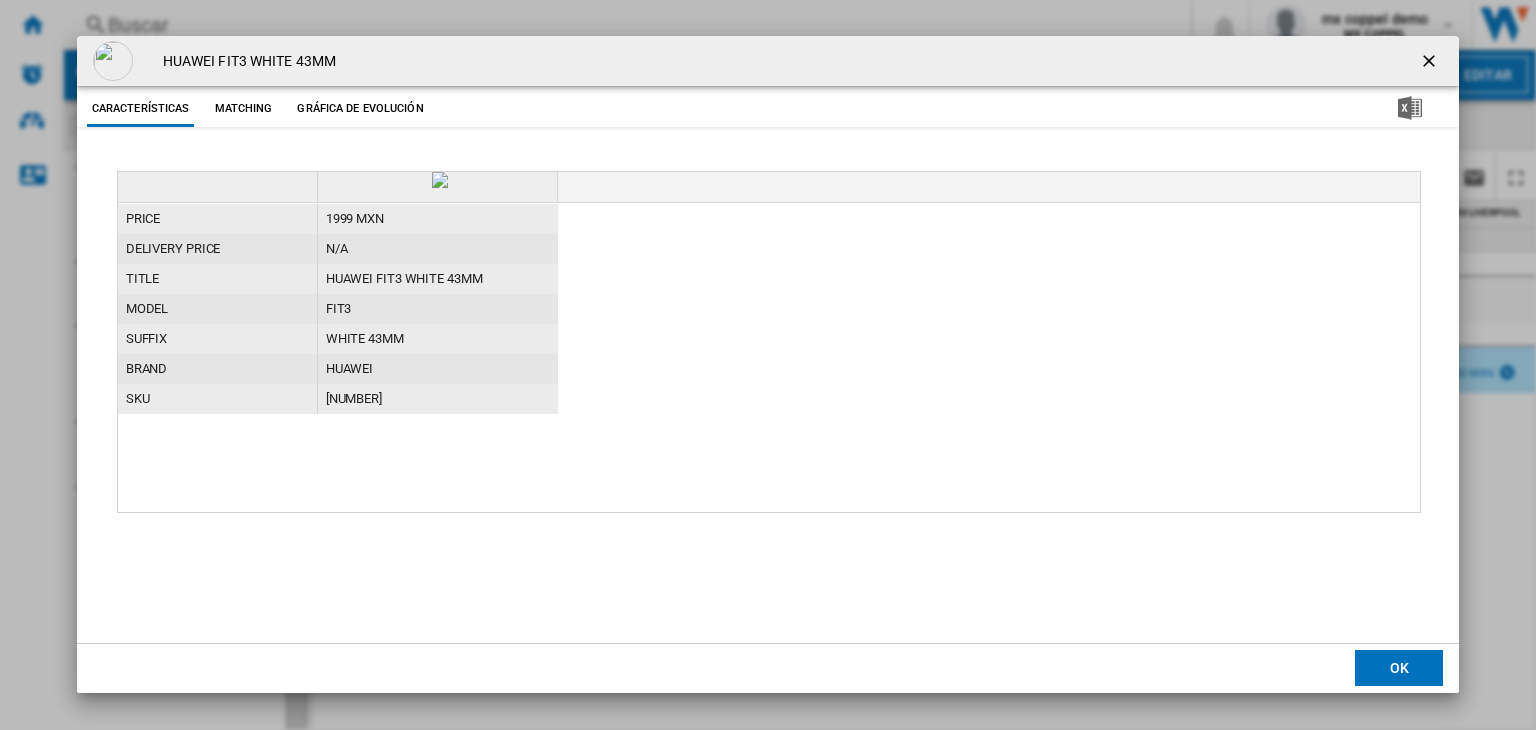 click on "2520433" at bounding box center [438, 399] 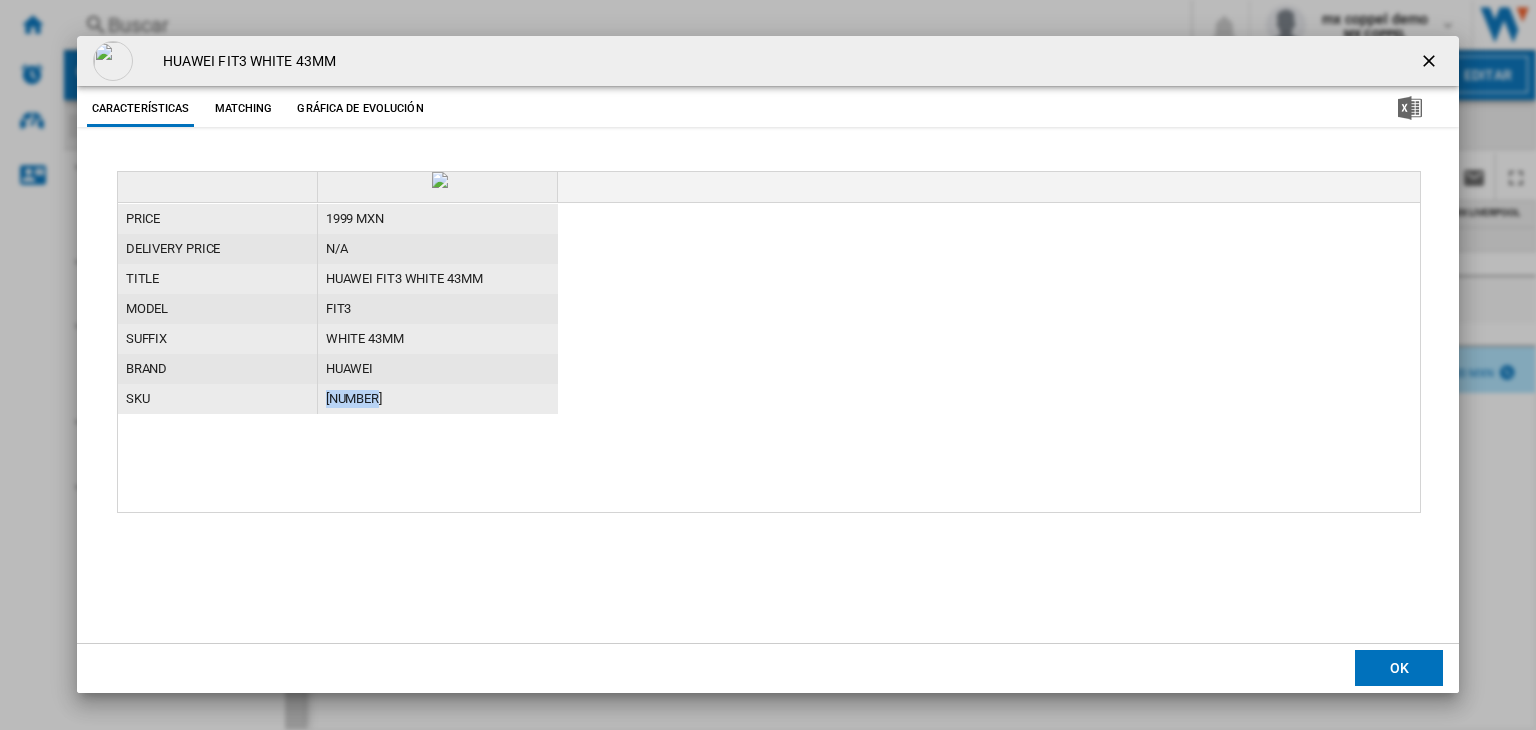 copy on "2520433" 